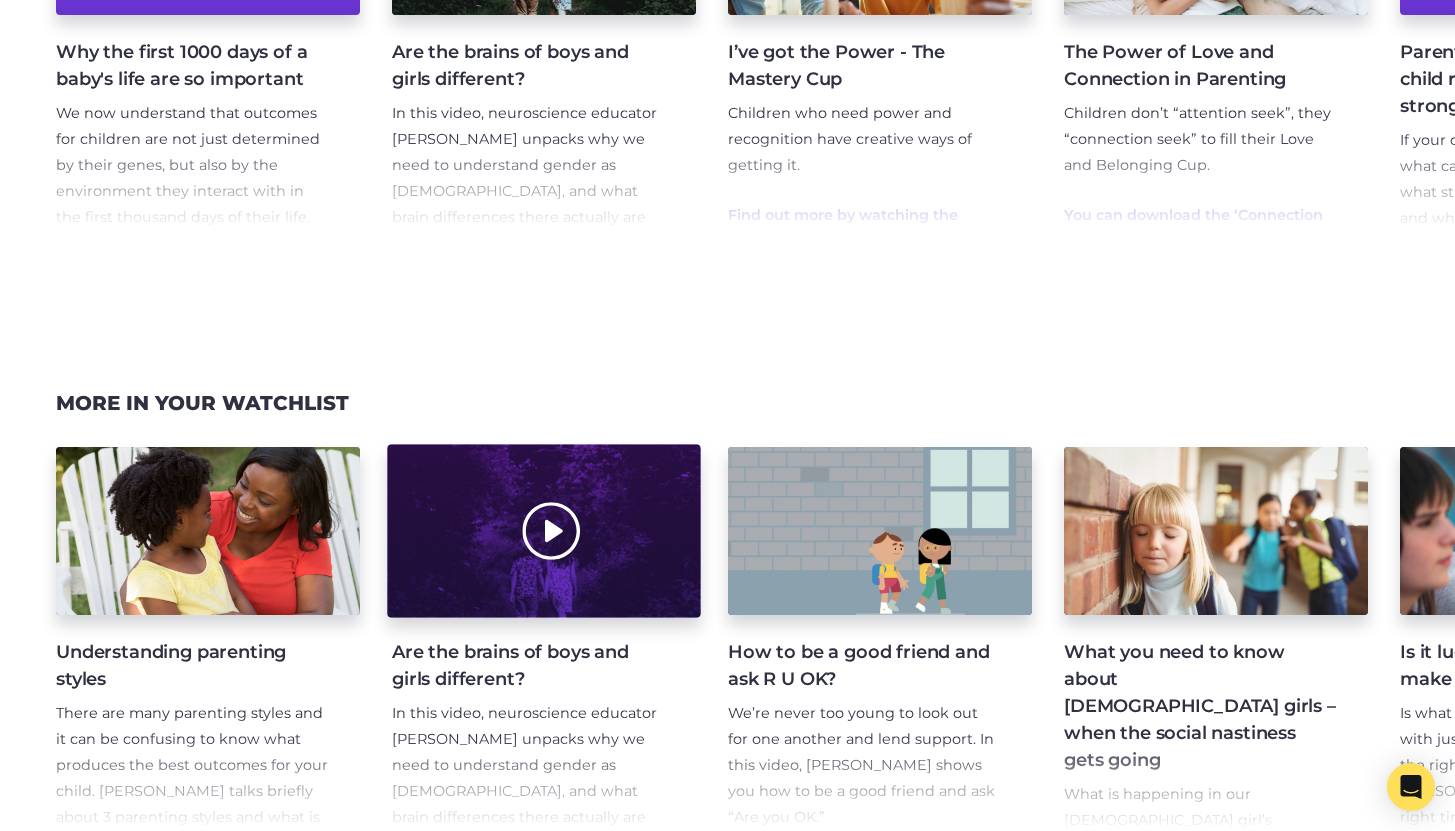 scroll, scrollTop: 2457, scrollLeft: 0, axis: vertical 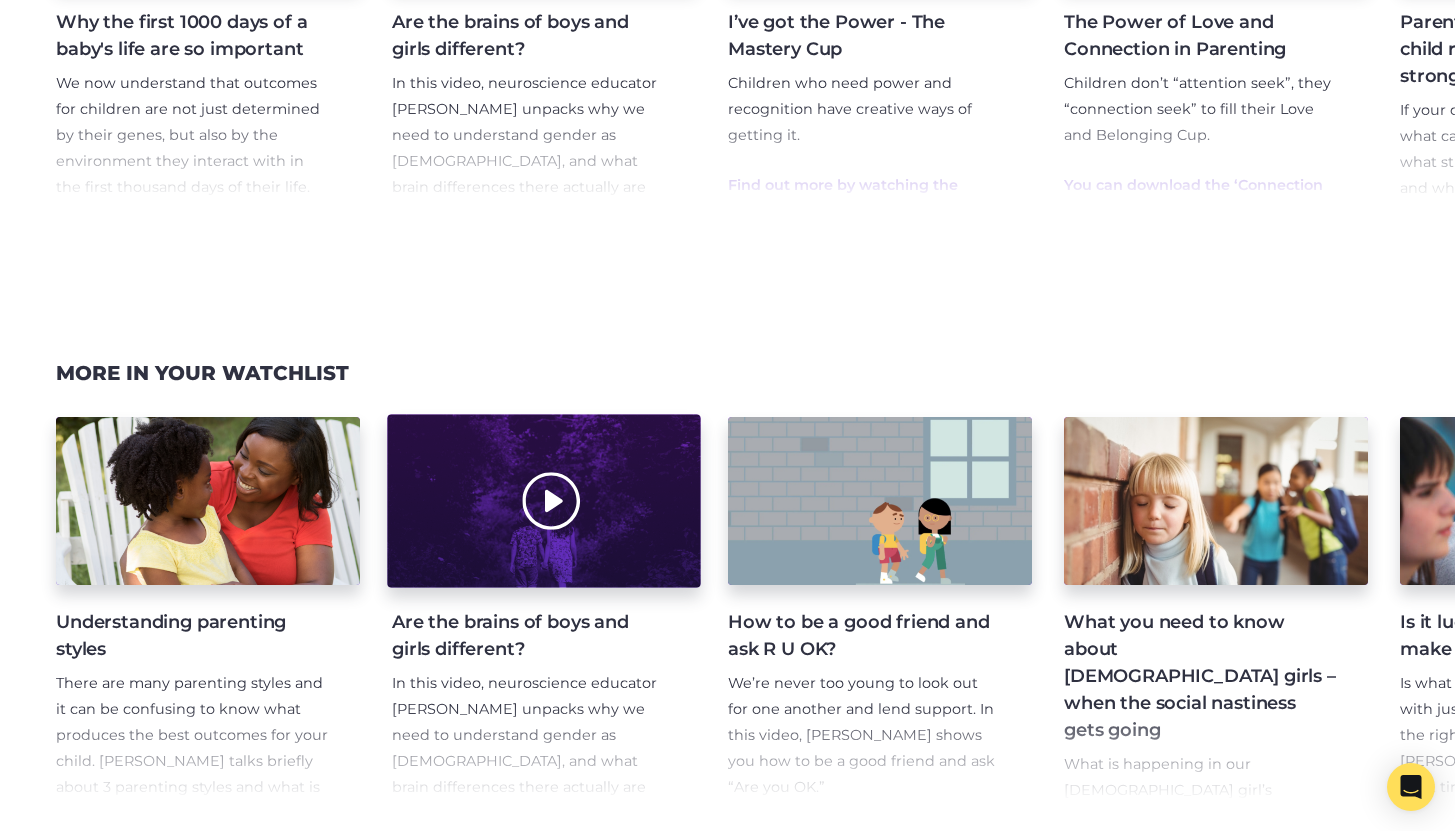 click at bounding box center [544, -99] 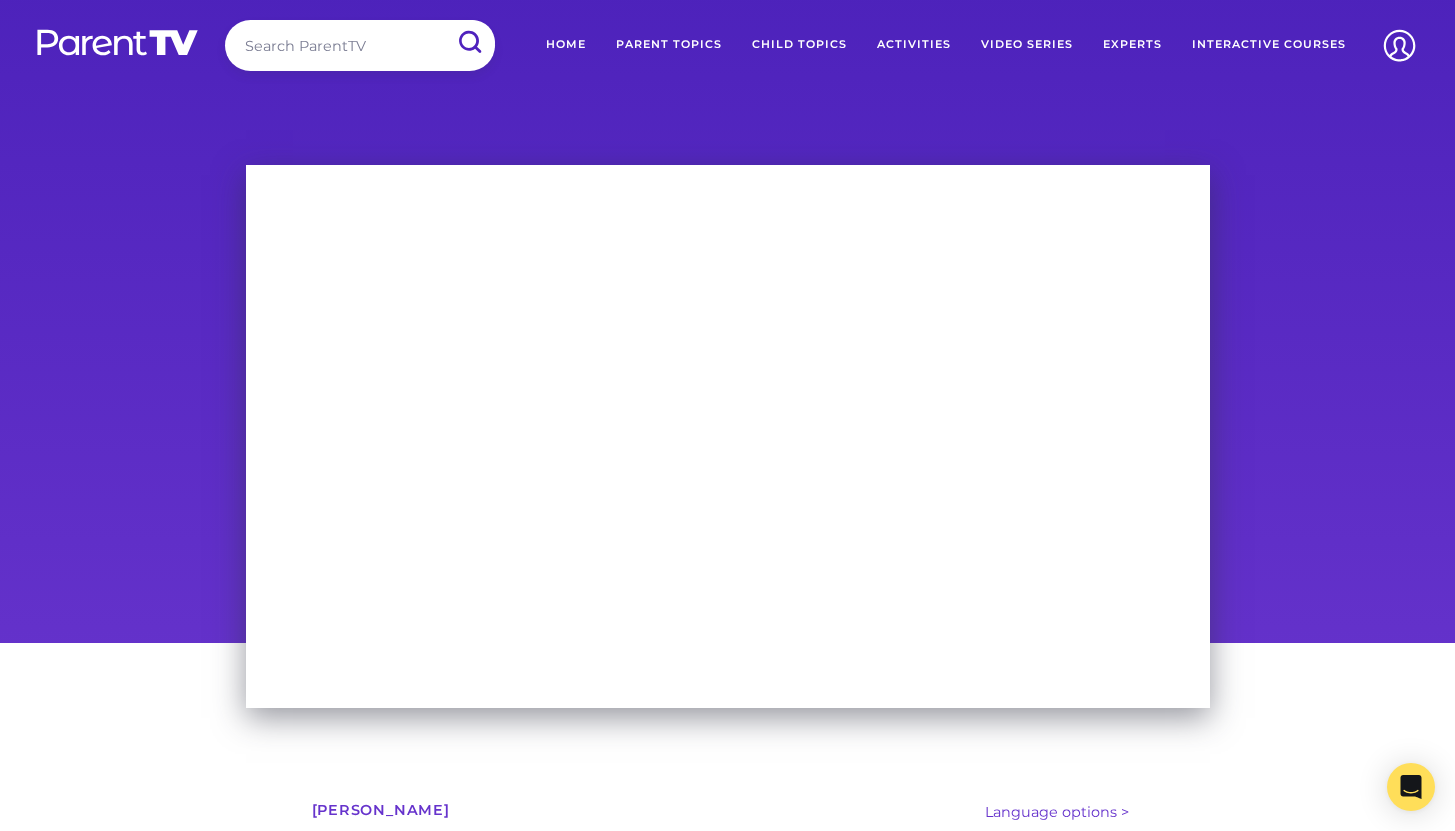 scroll, scrollTop: 0, scrollLeft: 0, axis: both 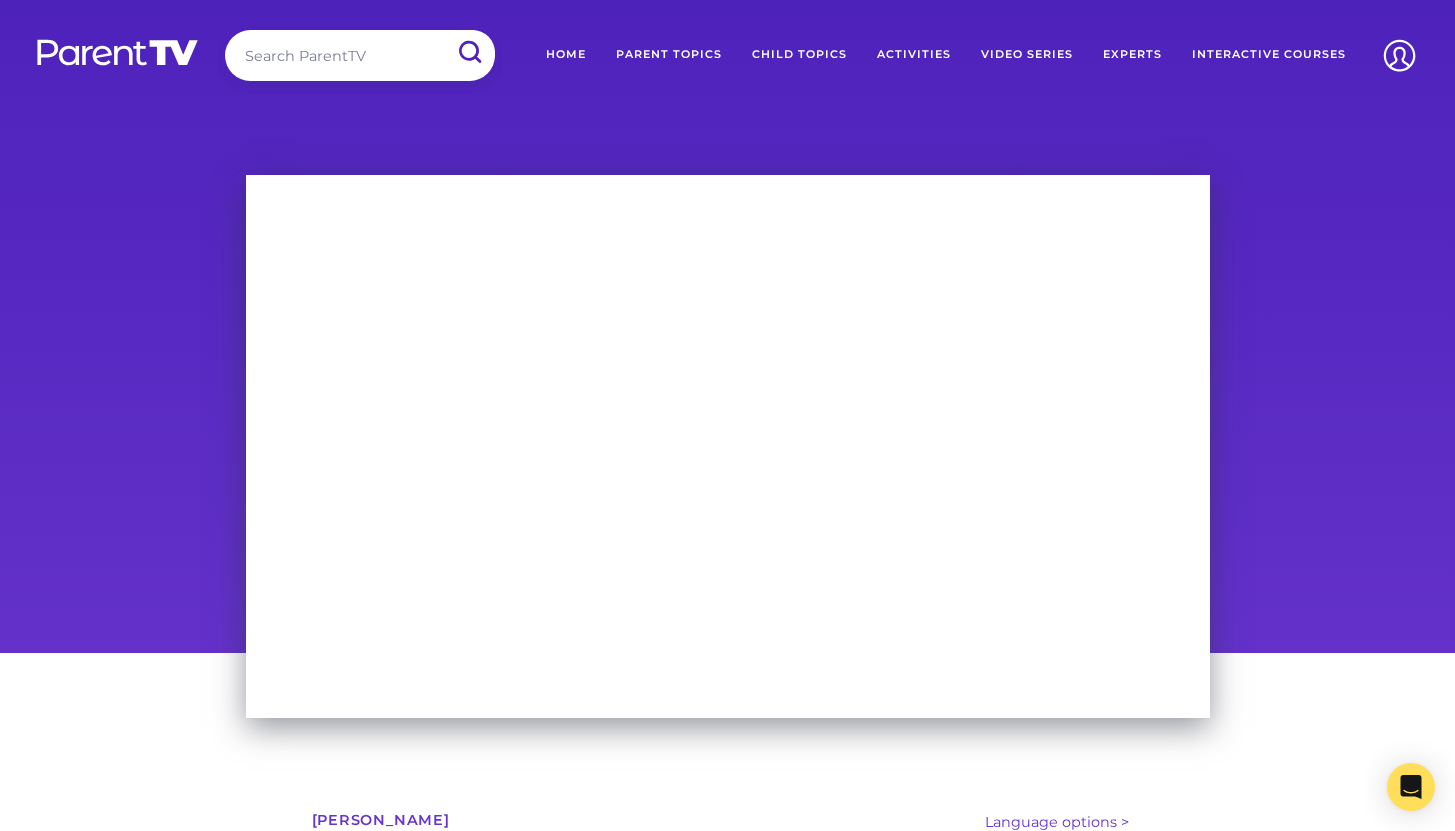 click on "Home" at bounding box center (566, 55) 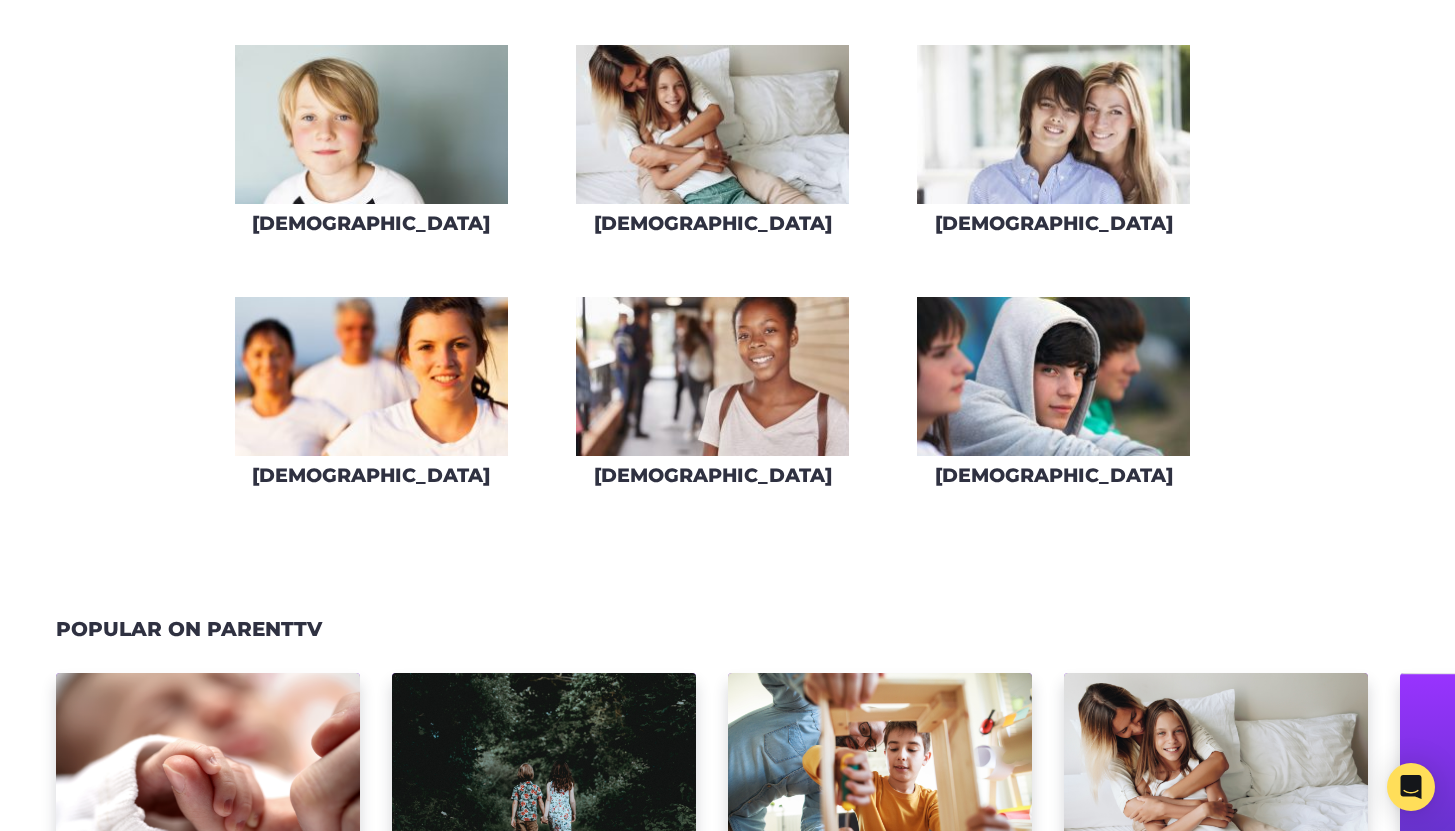 scroll, scrollTop: 952, scrollLeft: 0, axis: vertical 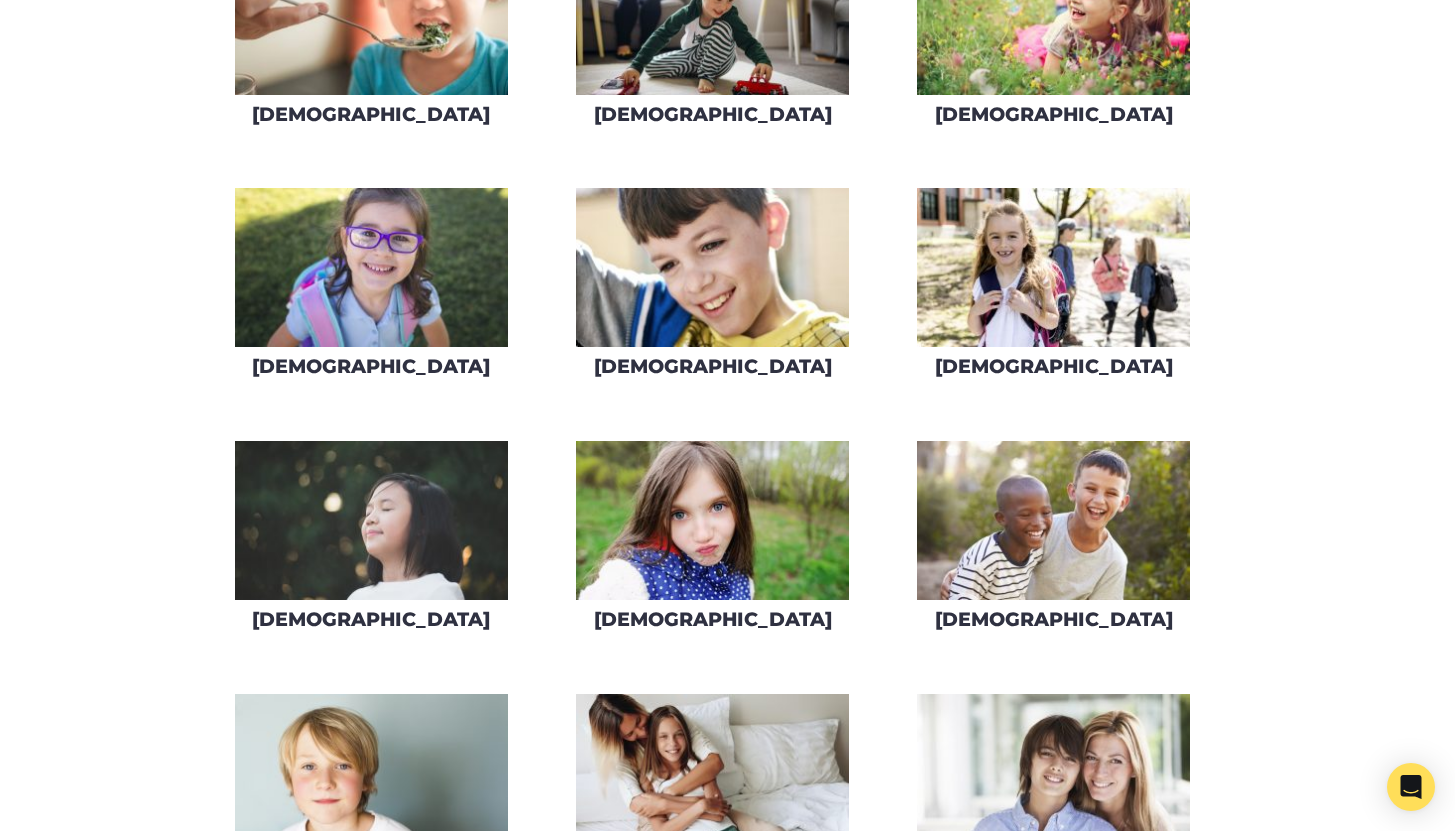 click at bounding box center (712, 267) 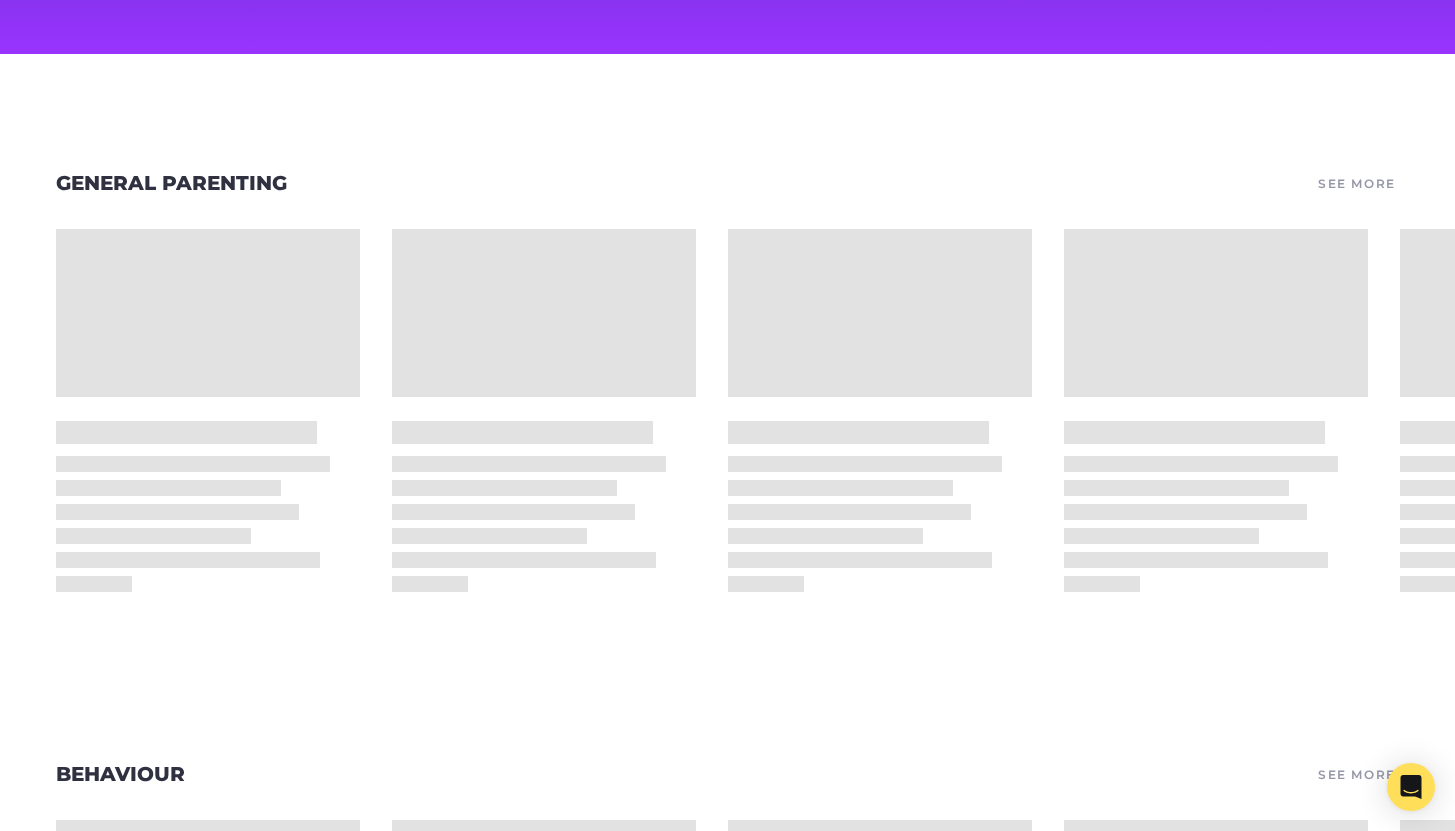 scroll, scrollTop: 384, scrollLeft: 0, axis: vertical 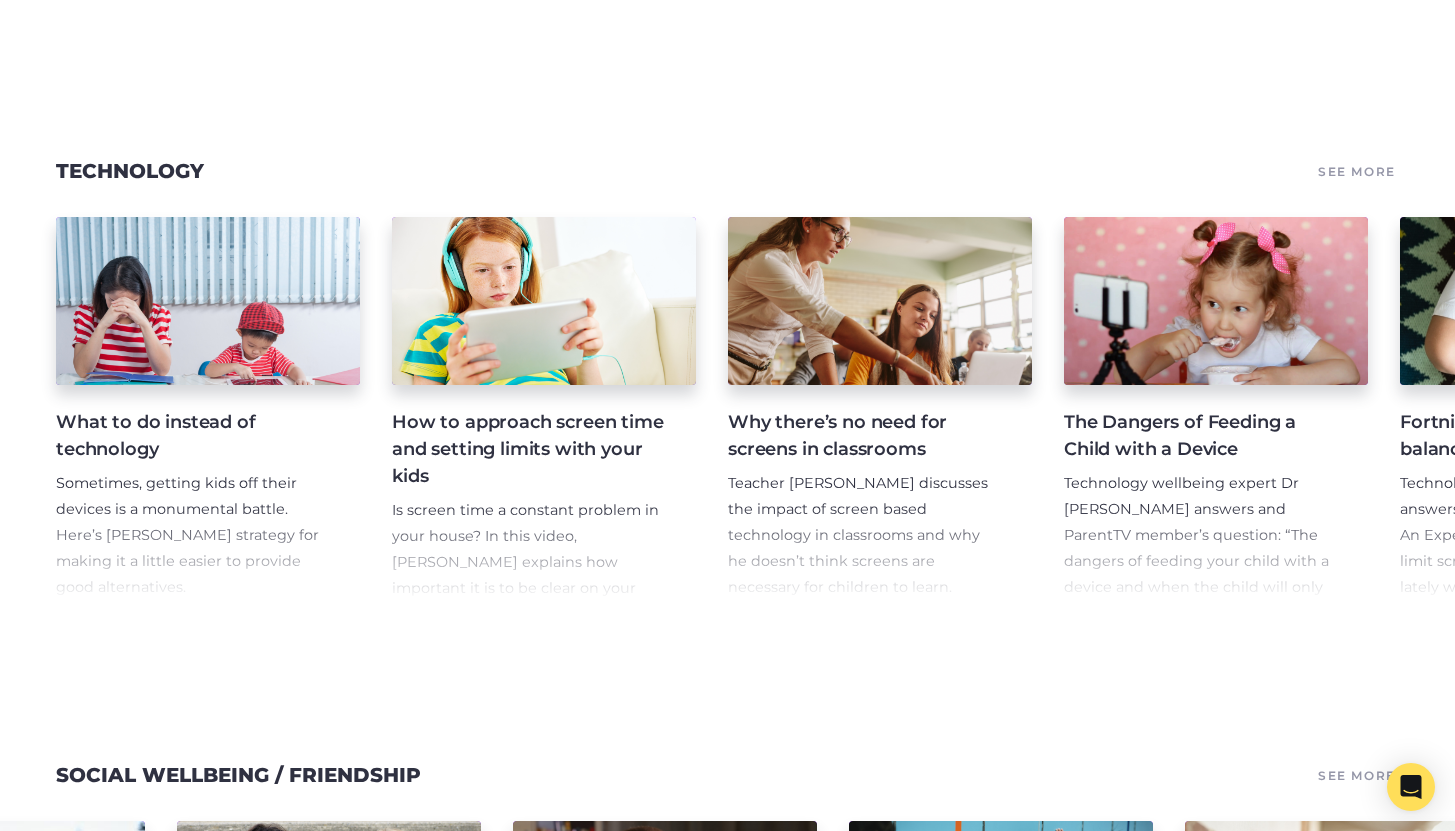 click on "What to do instead of technology" at bounding box center [192, 436] 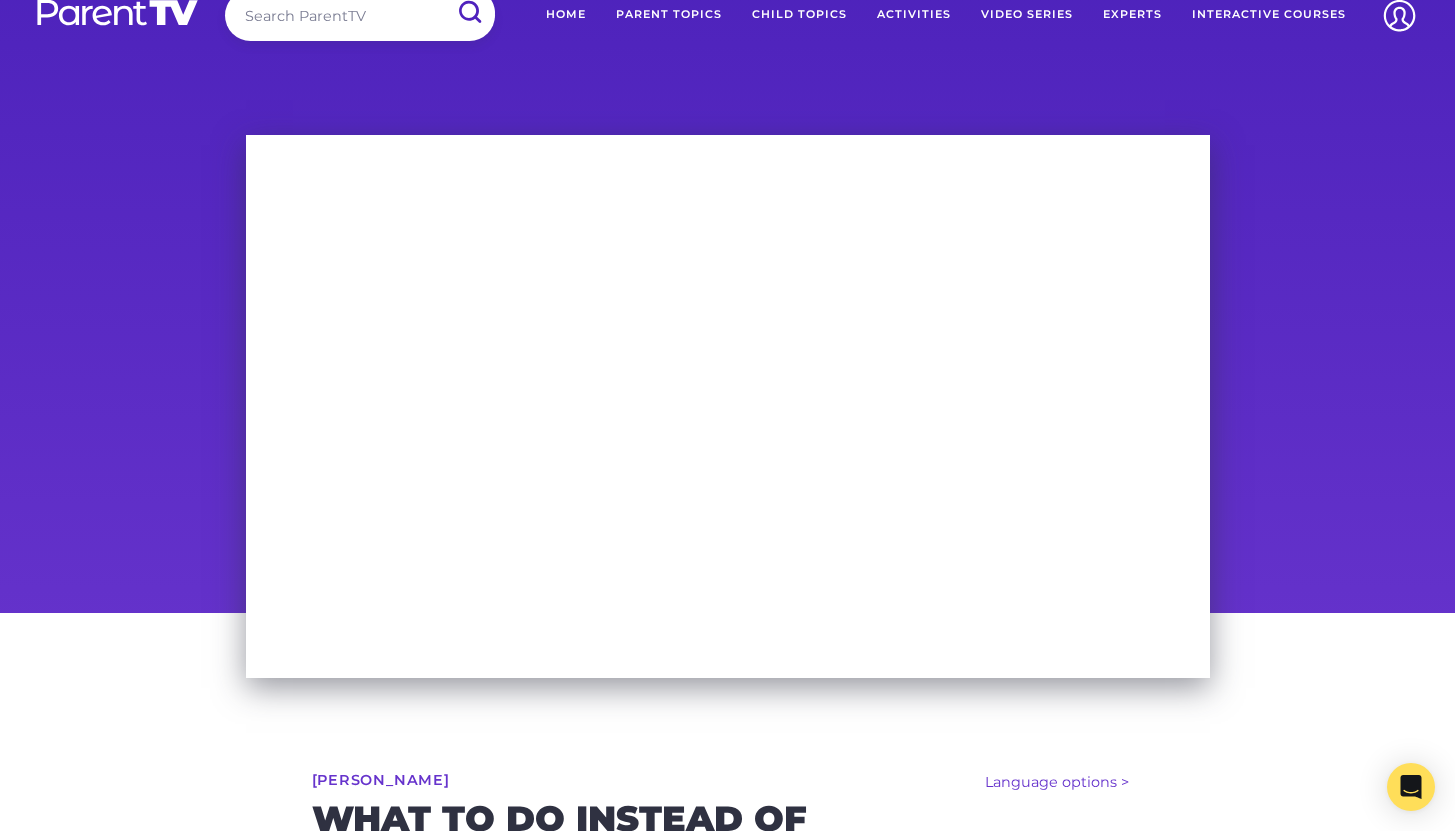 scroll, scrollTop: 0, scrollLeft: 0, axis: both 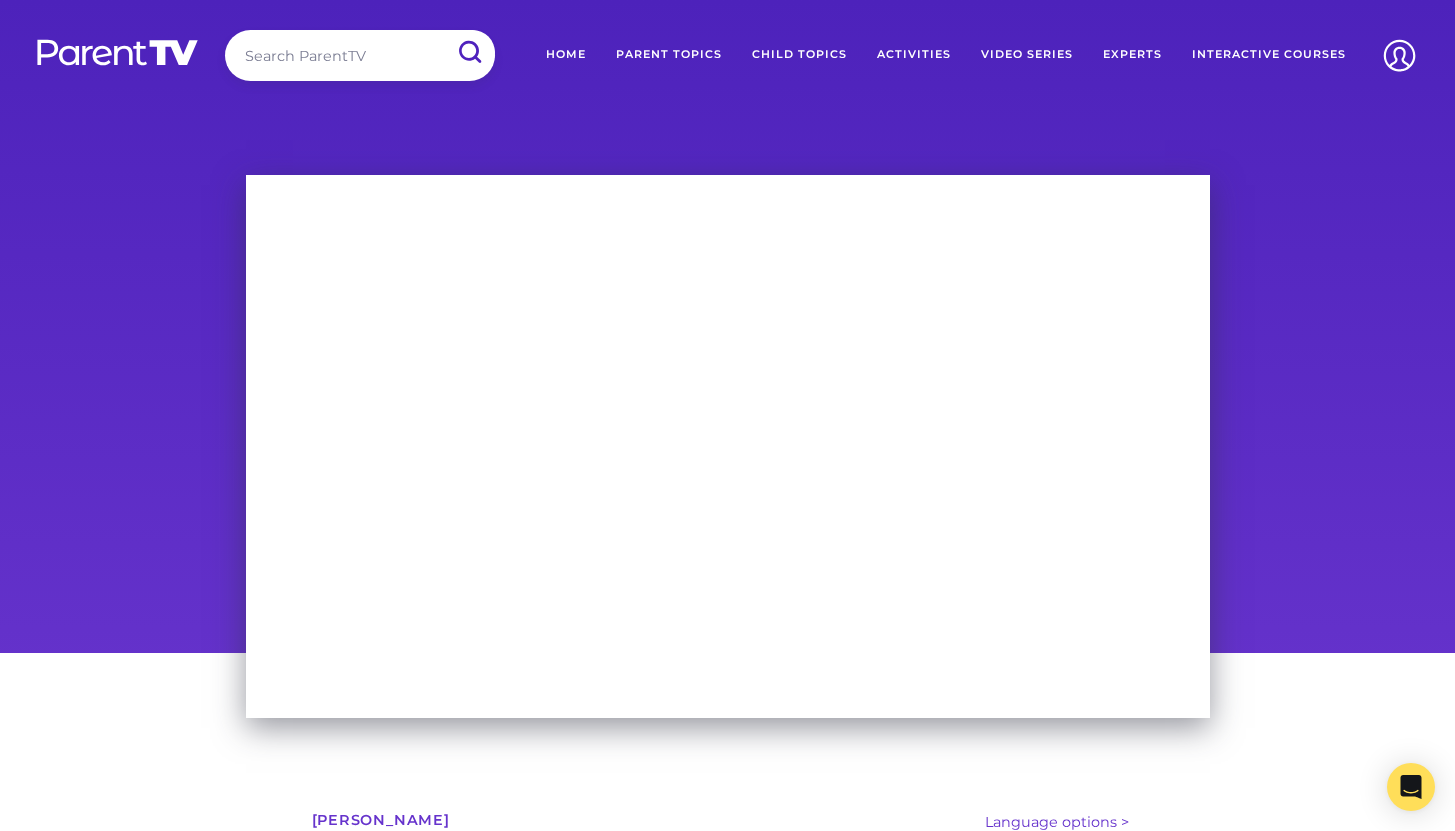 click on "Home" at bounding box center (566, 55) 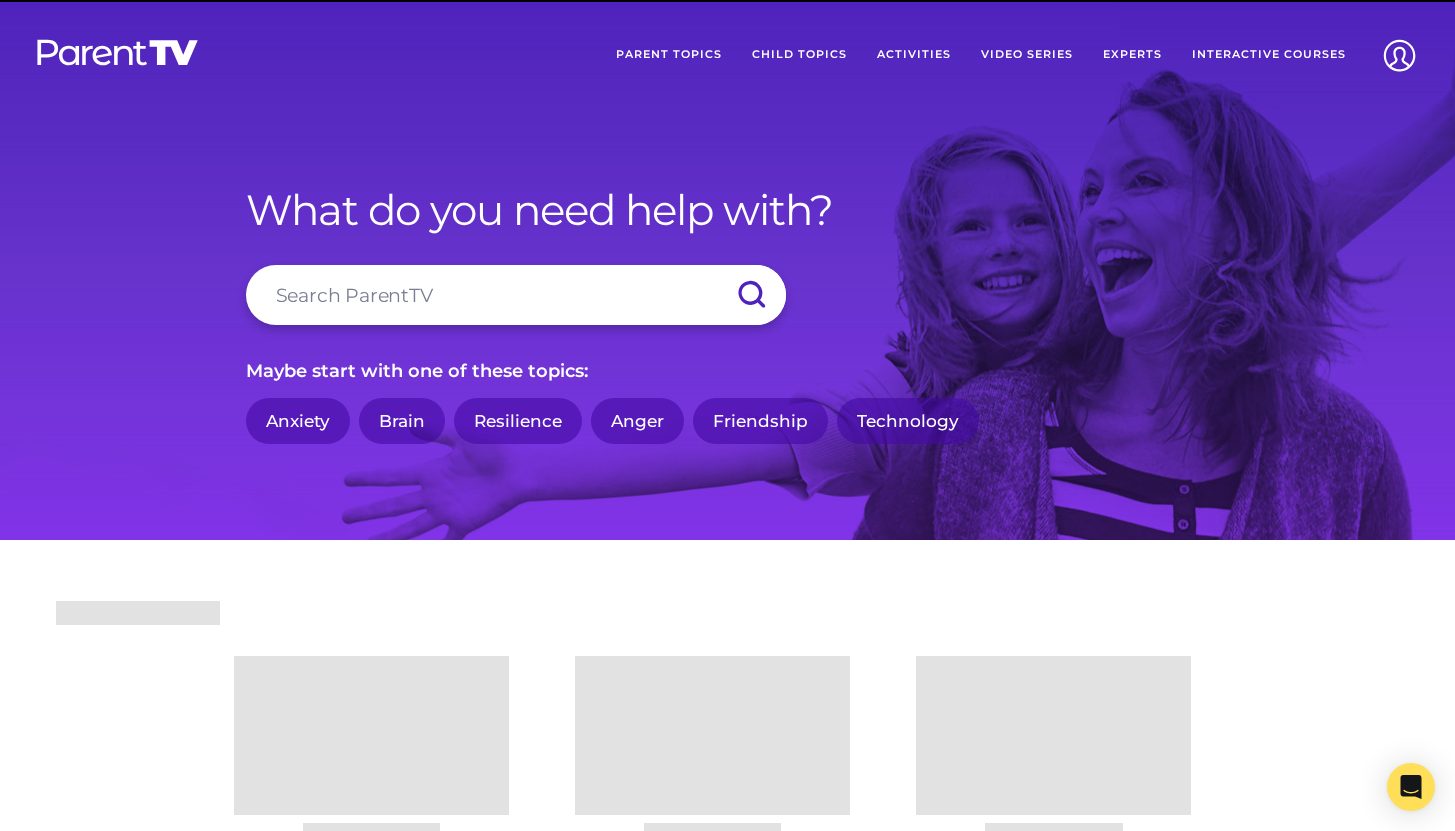 scroll, scrollTop: 0, scrollLeft: 0, axis: both 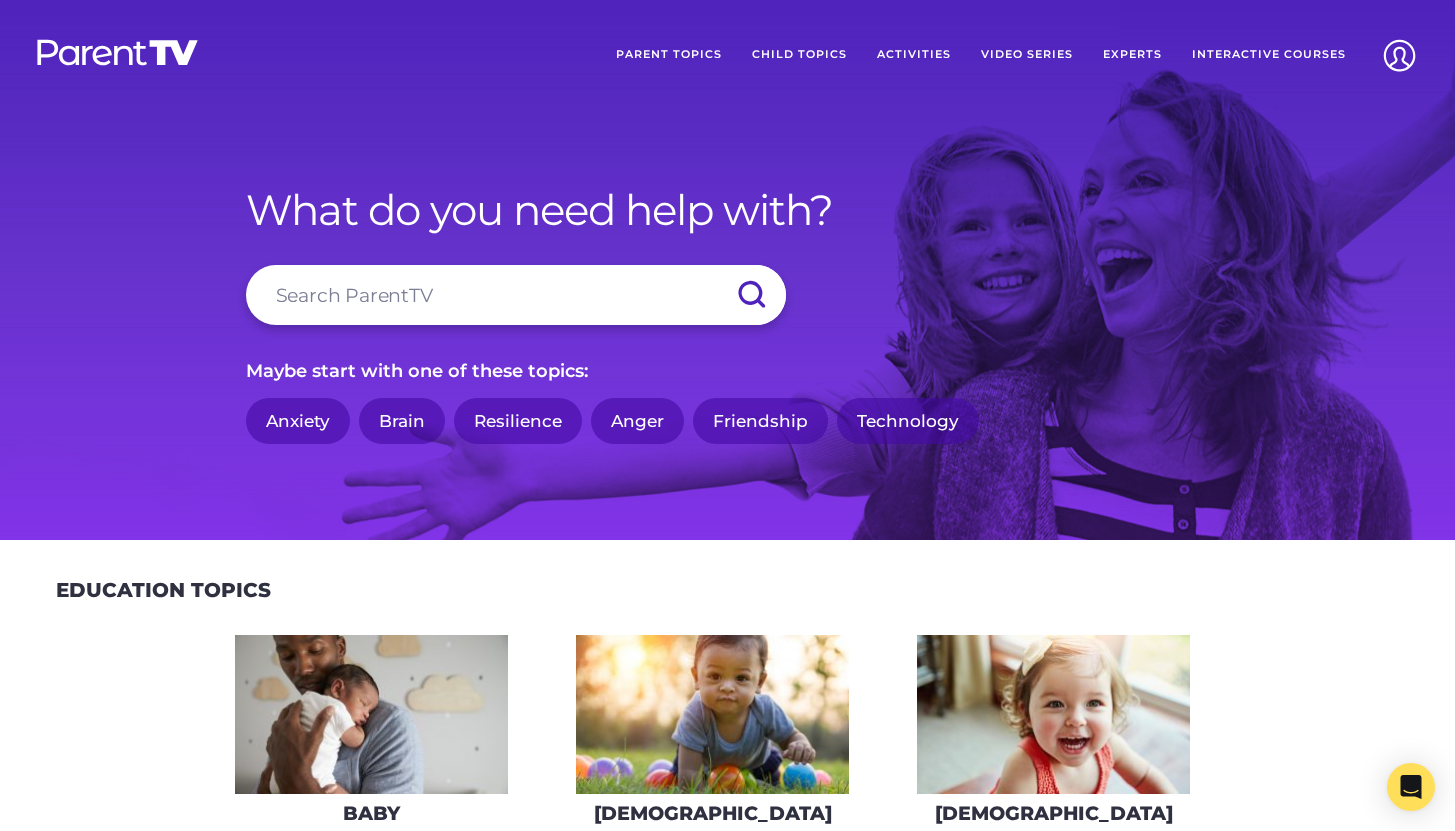 click at bounding box center [516, 295] 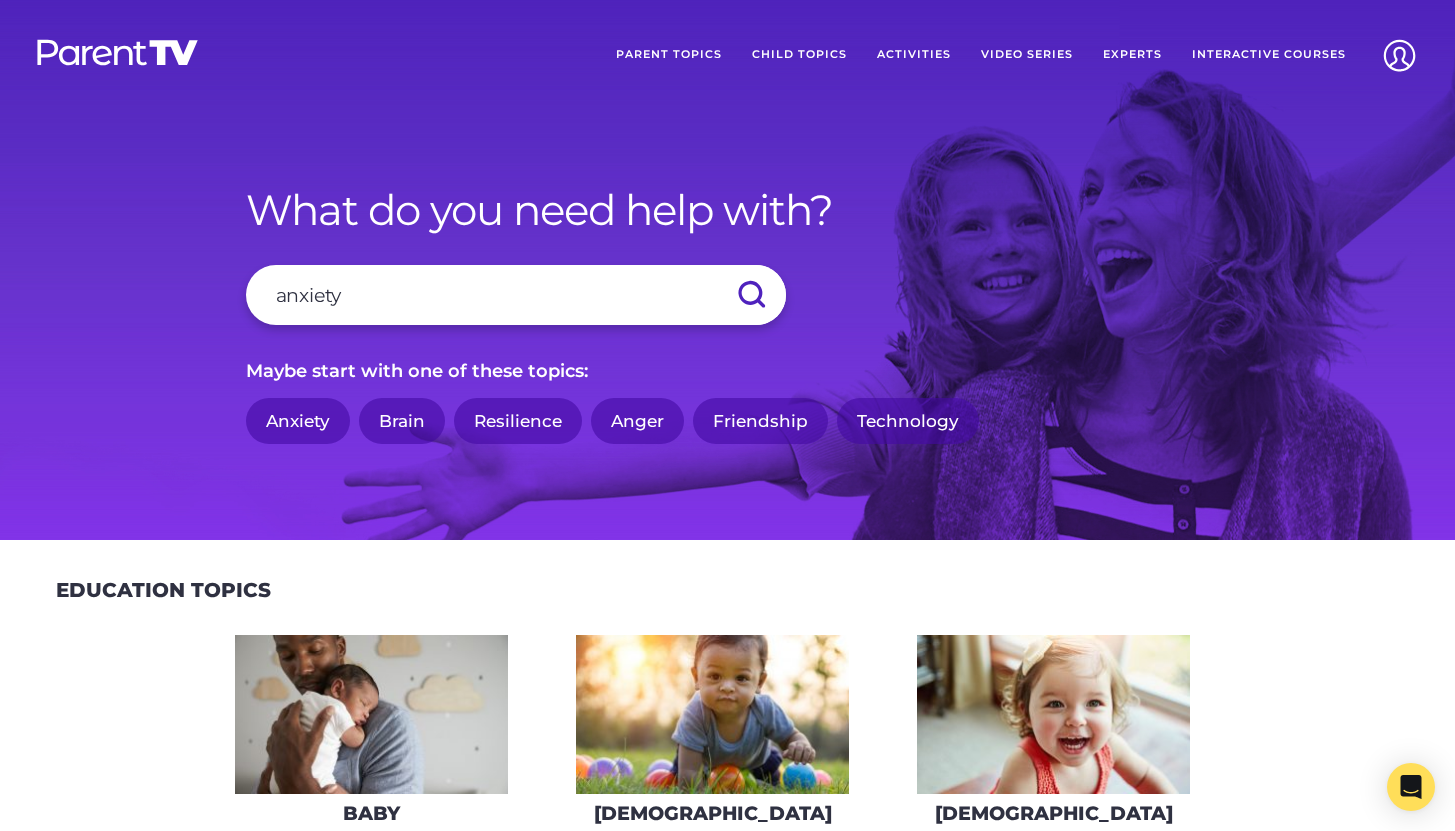 type on "anxiety" 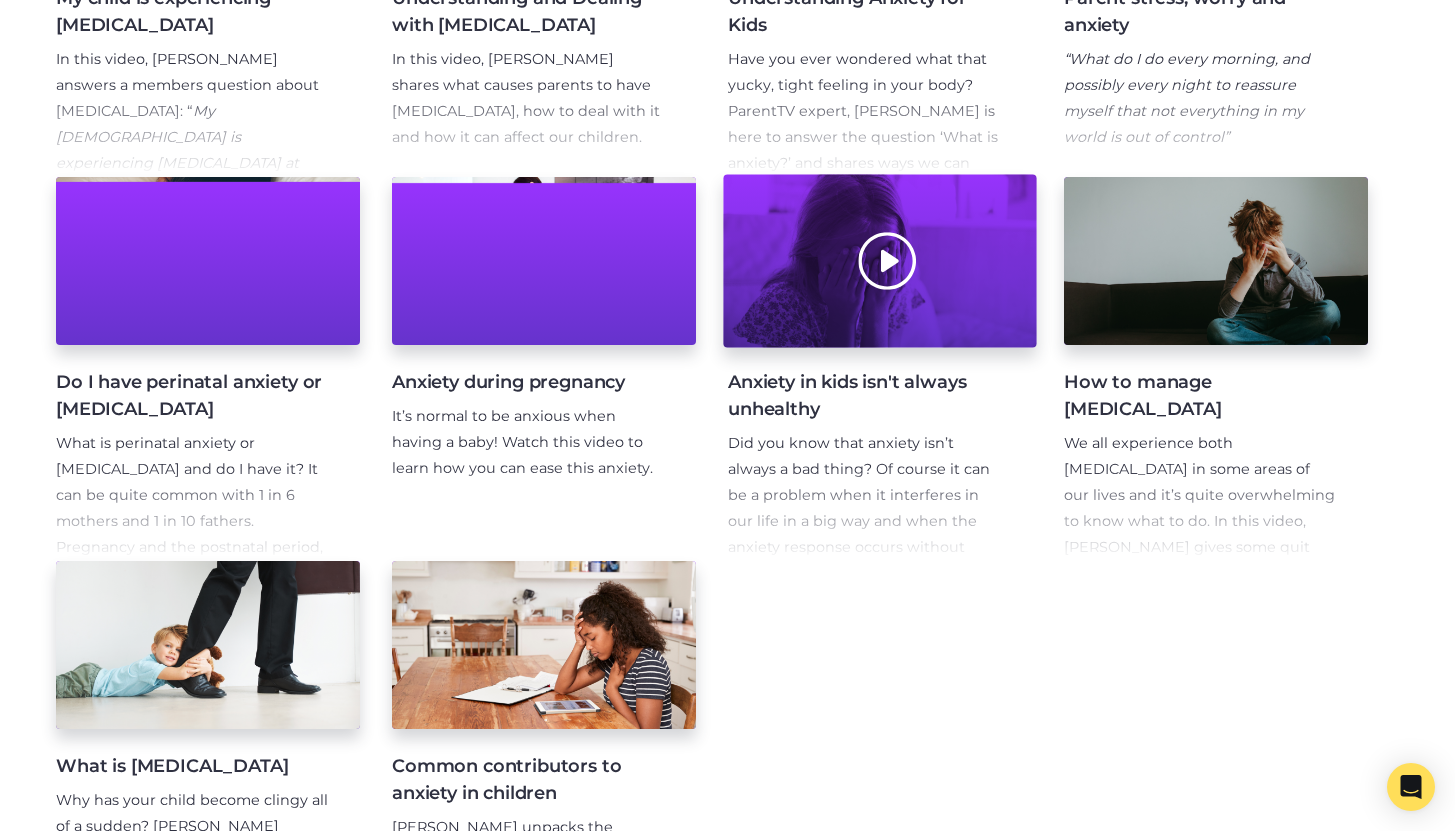 scroll, scrollTop: 881, scrollLeft: 0, axis: vertical 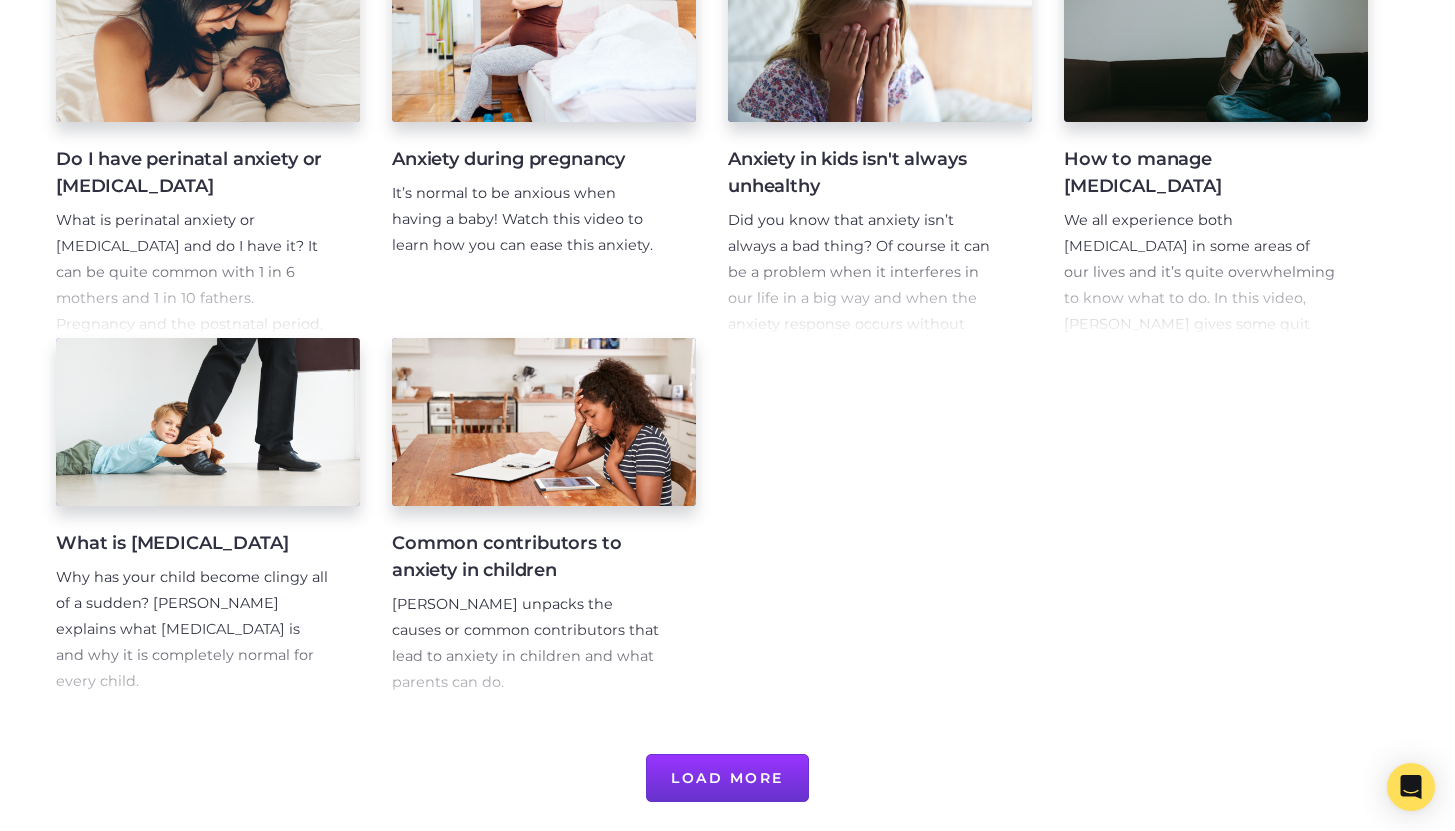 click on "Load More" at bounding box center [727, 778] 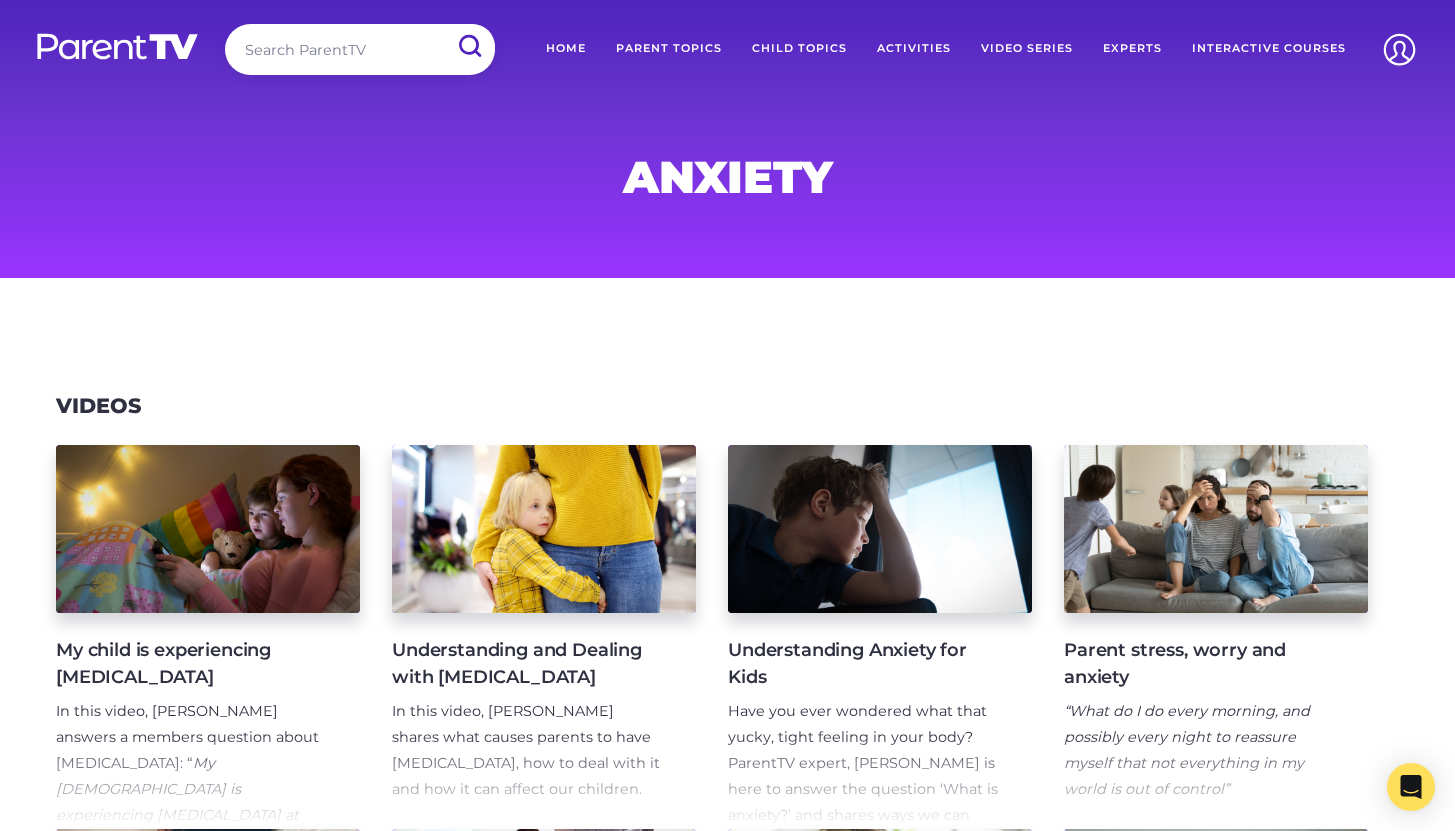 scroll, scrollTop: 0, scrollLeft: 0, axis: both 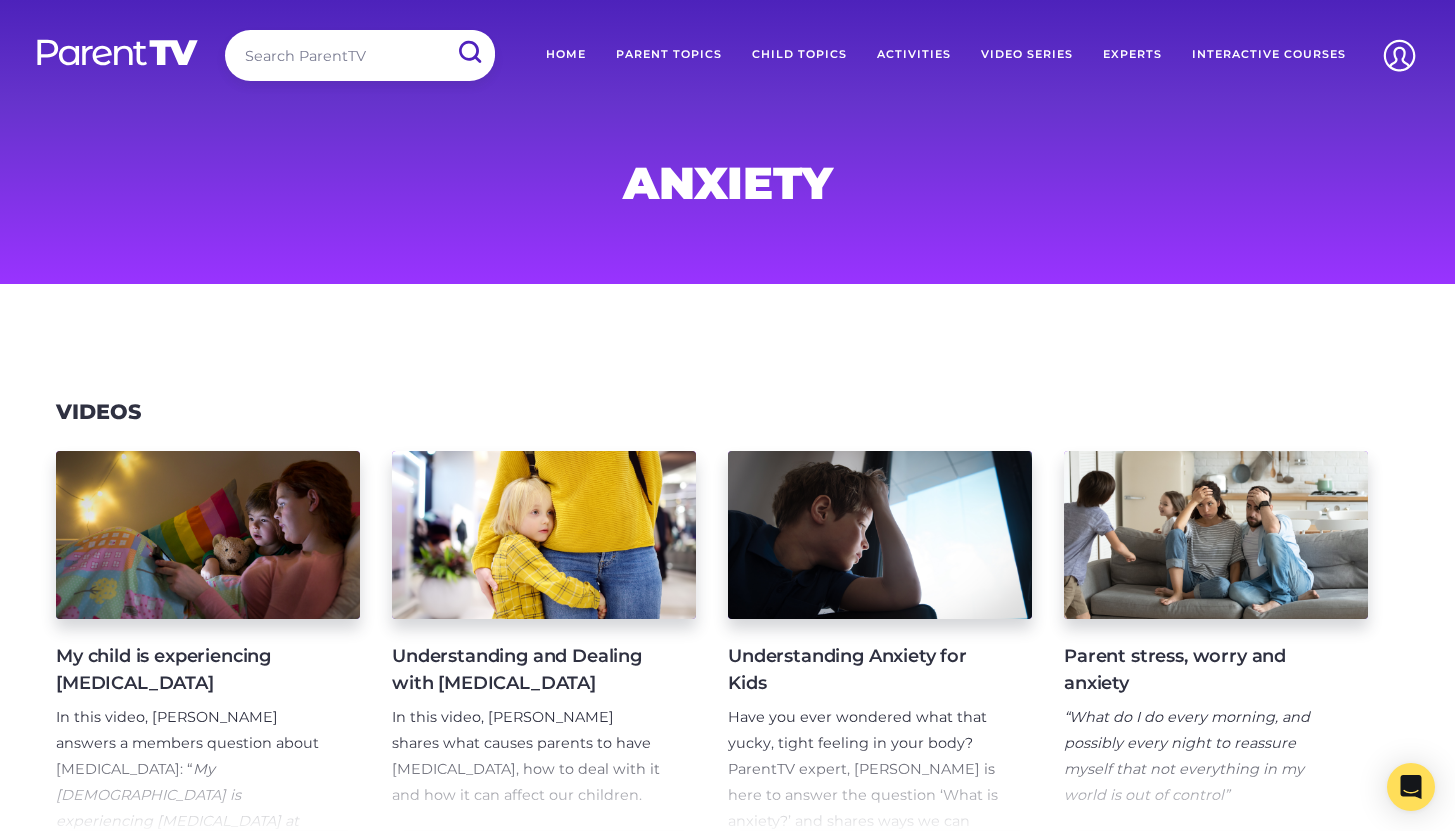 click on "Understanding Anxiety for Kids" at bounding box center [864, 670] 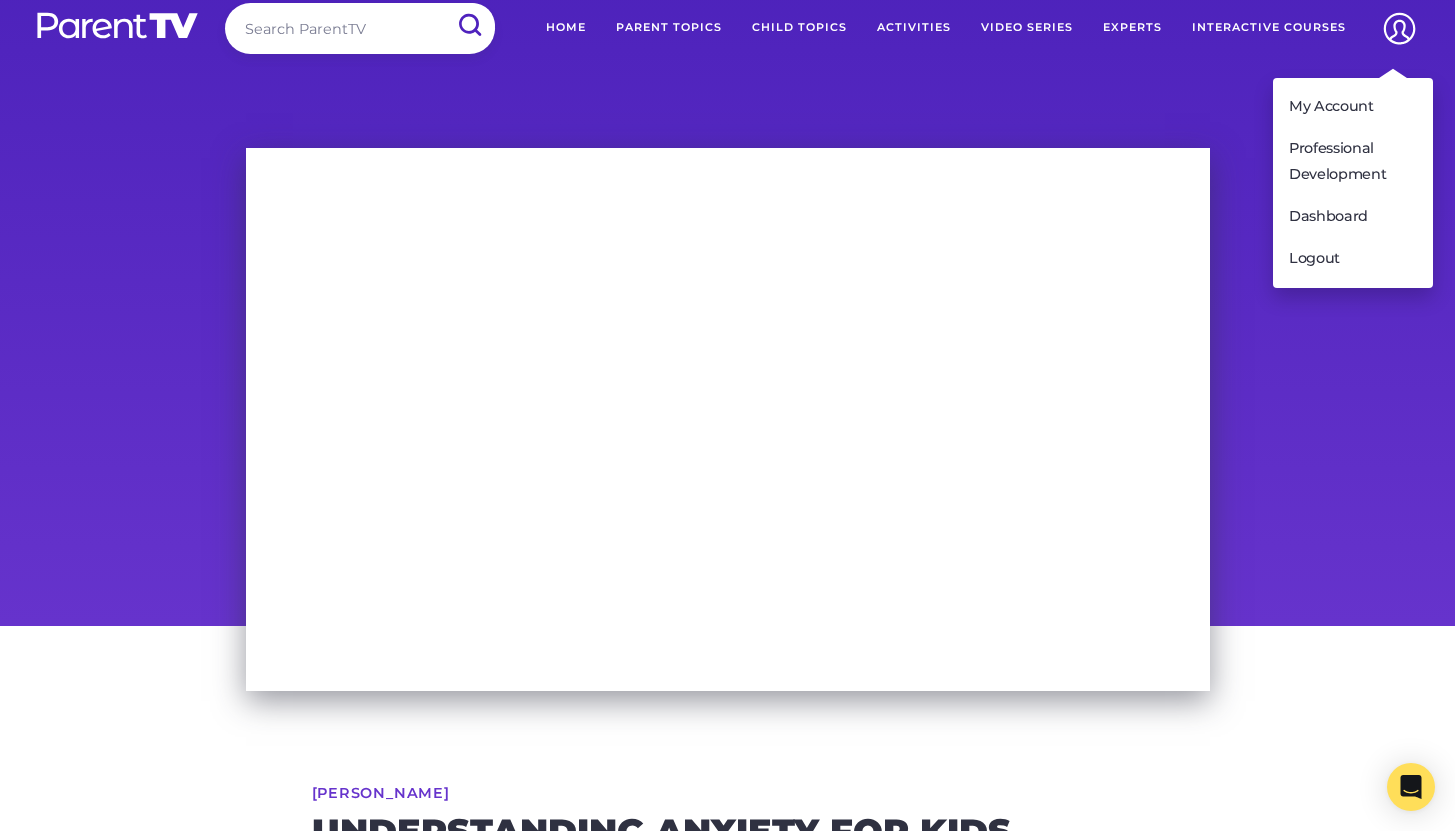 scroll, scrollTop: 27, scrollLeft: 0, axis: vertical 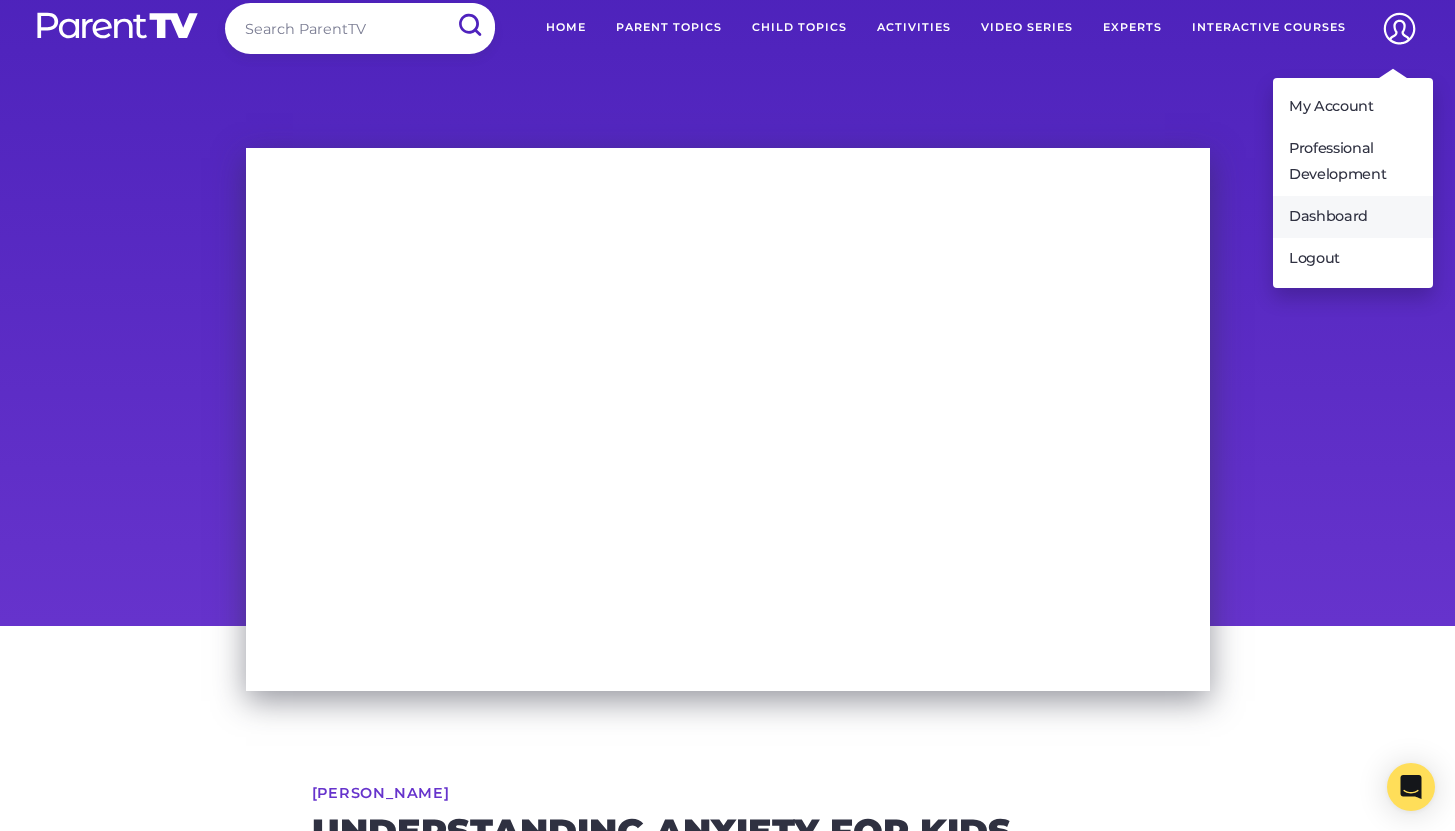 click on "Dashboard" at bounding box center (1353, 217) 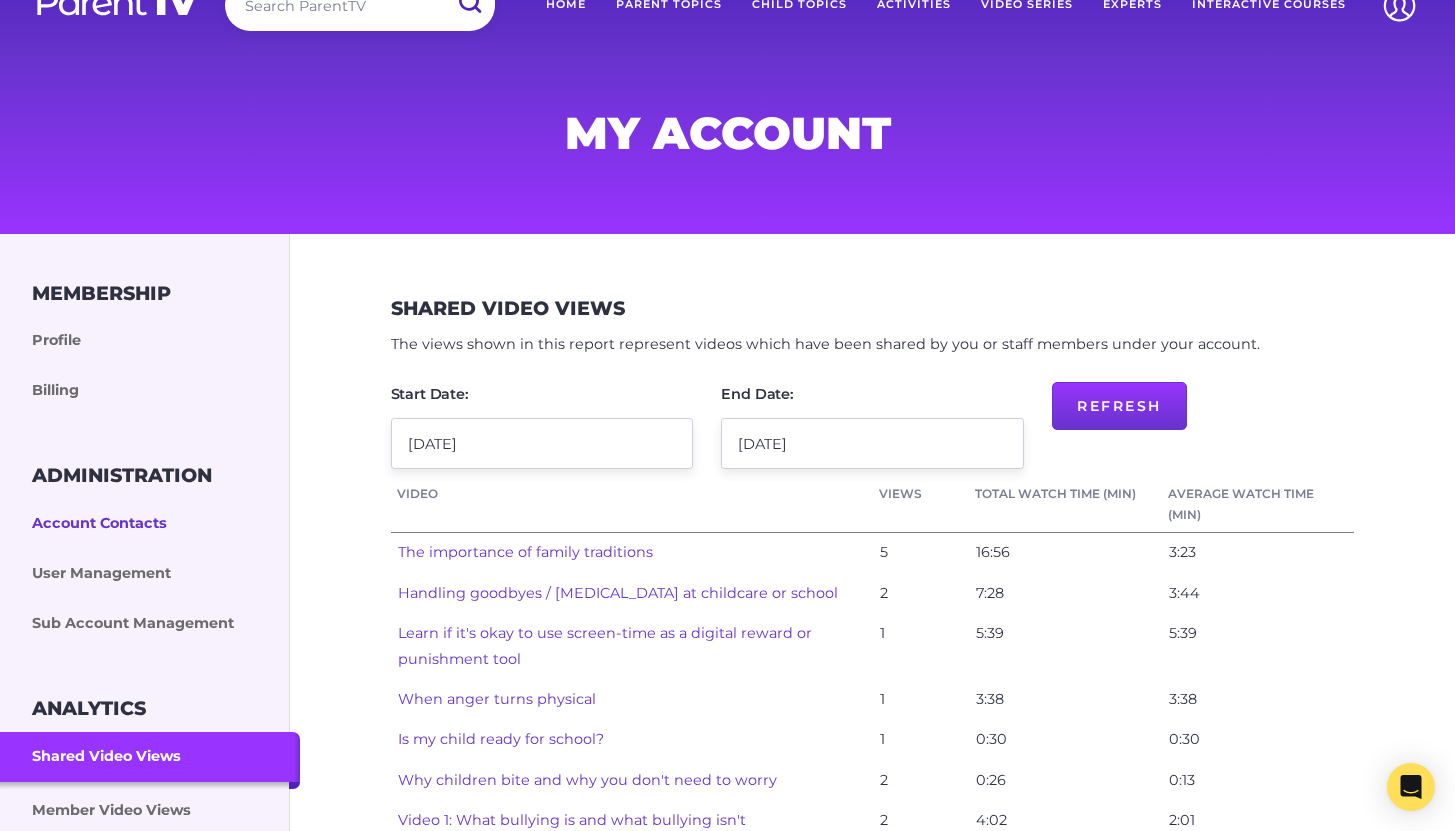 scroll, scrollTop: 147, scrollLeft: 0, axis: vertical 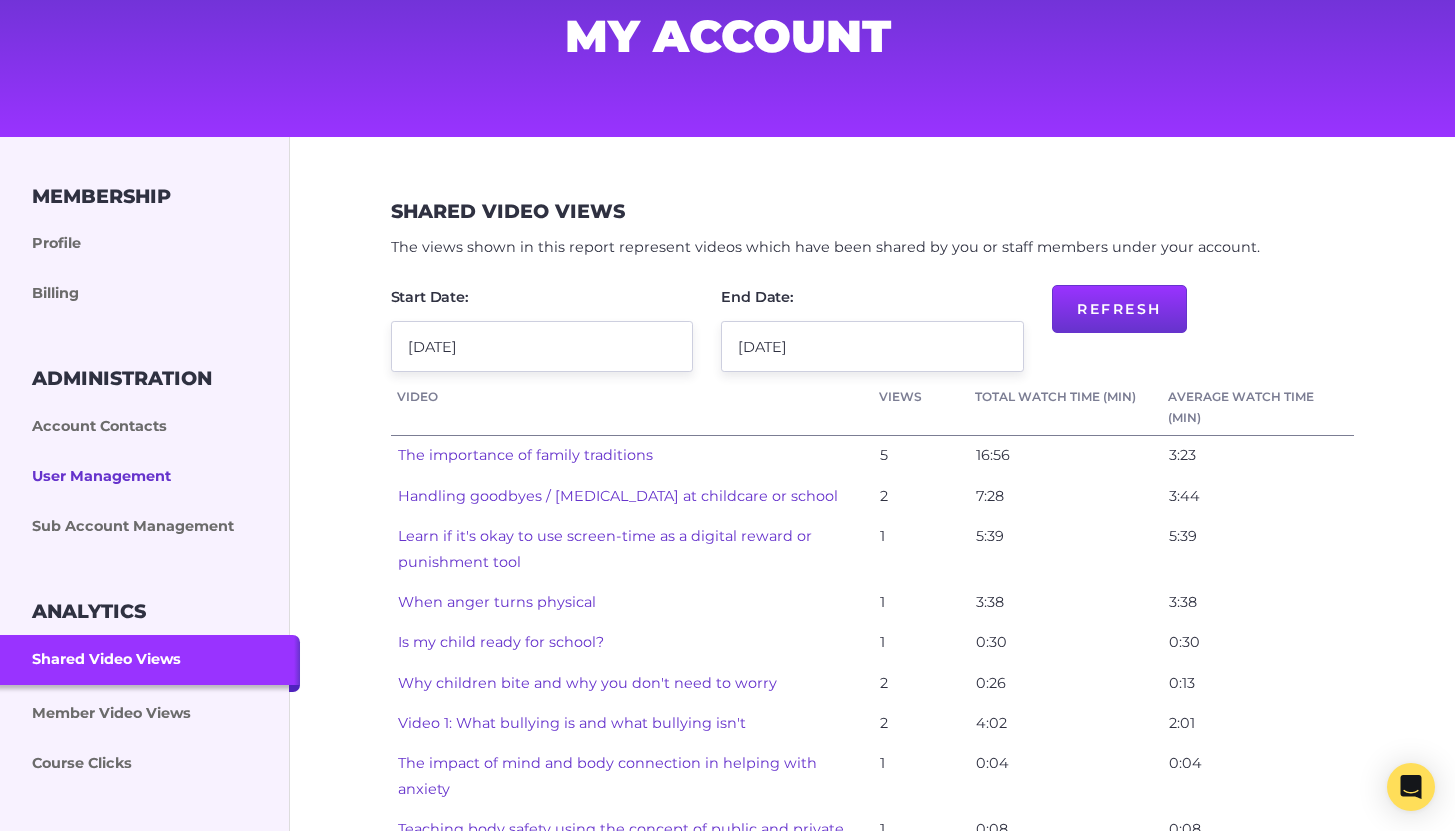 click on "User Management" at bounding box center [150, 477] 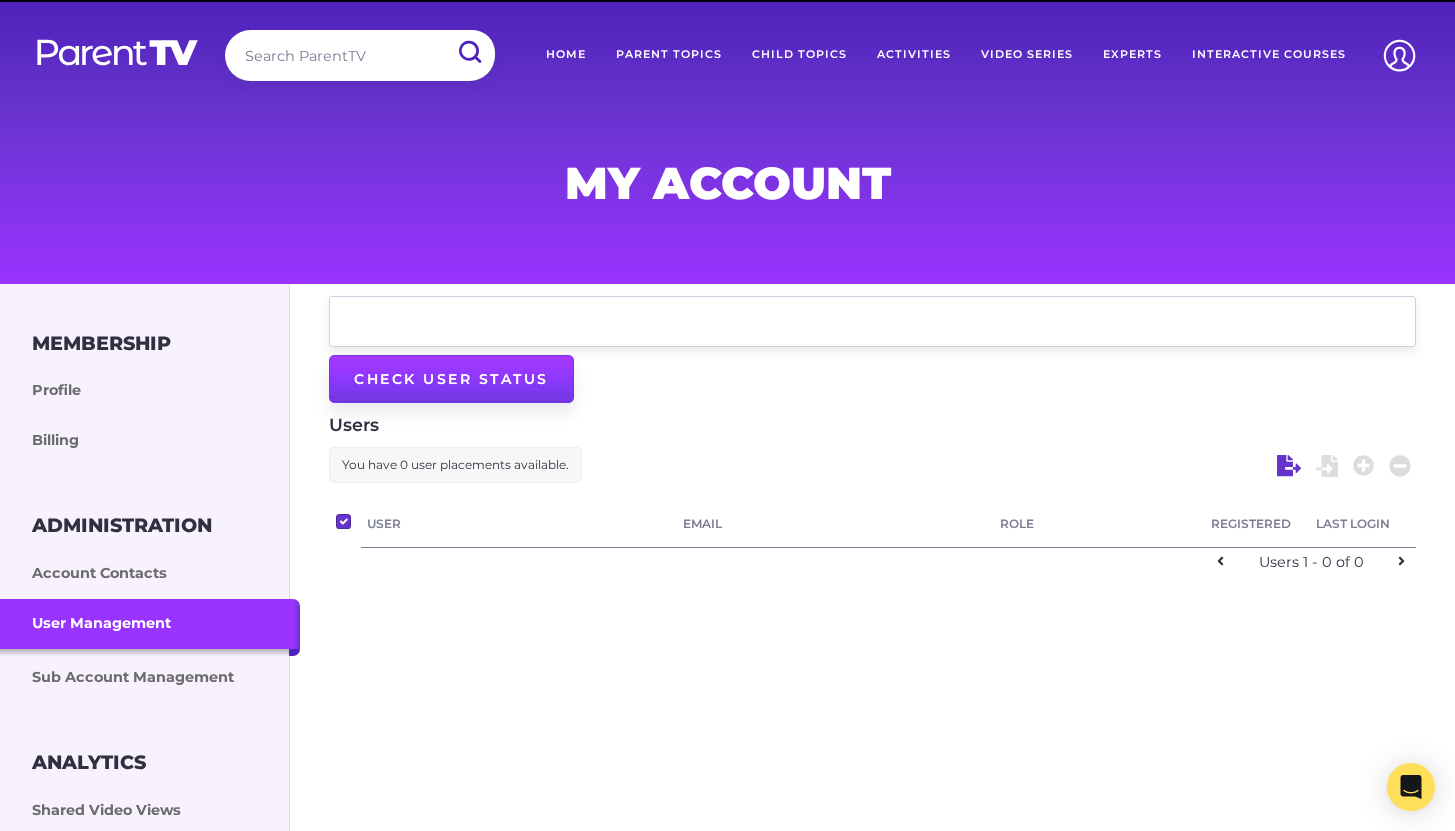 scroll, scrollTop: 0, scrollLeft: 0, axis: both 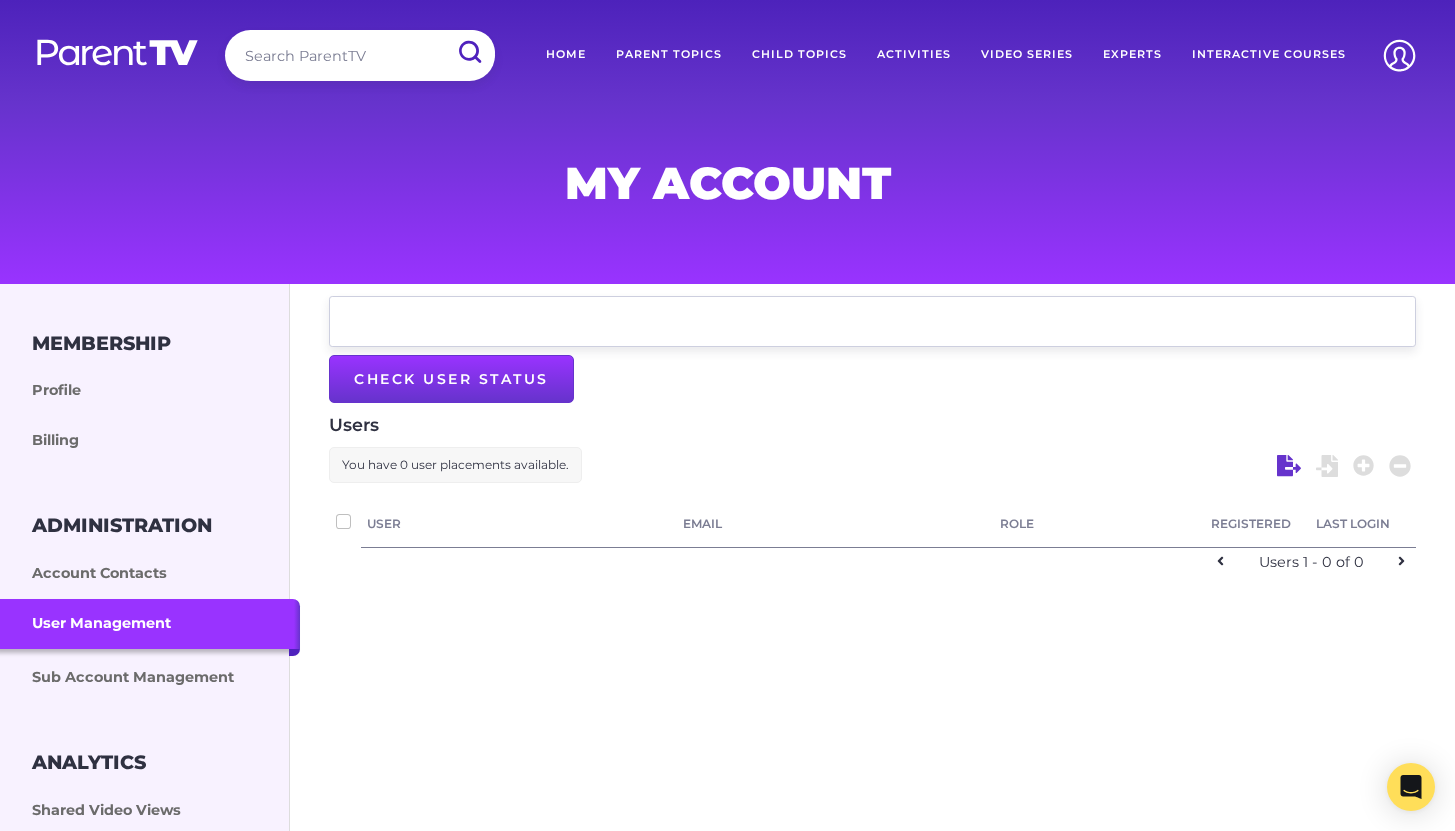 checkbox on "false" 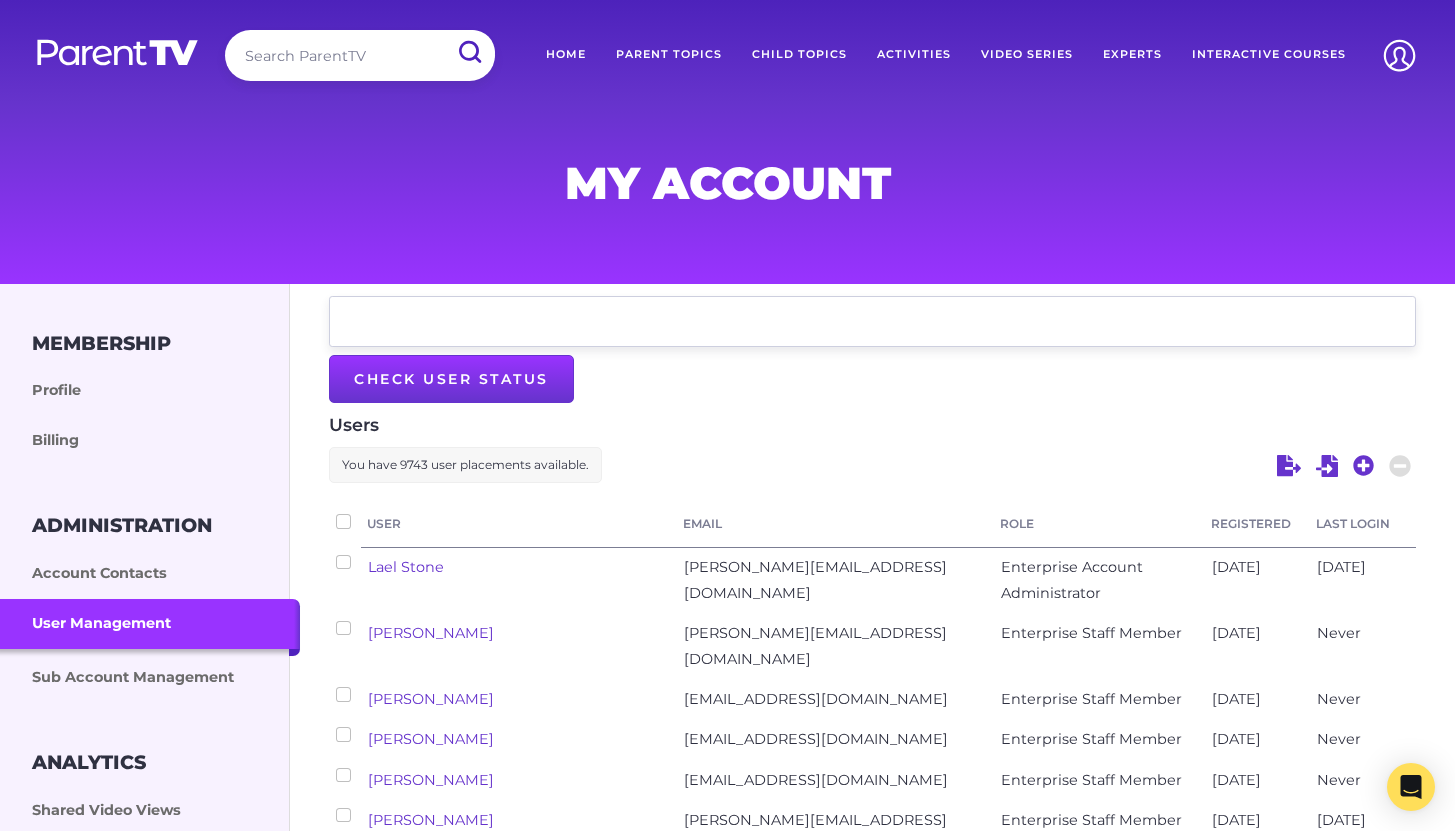drag, startPoint x: 343, startPoint y: 469, endPoint x: 600, endPoint y: 453, distance: 257.49756 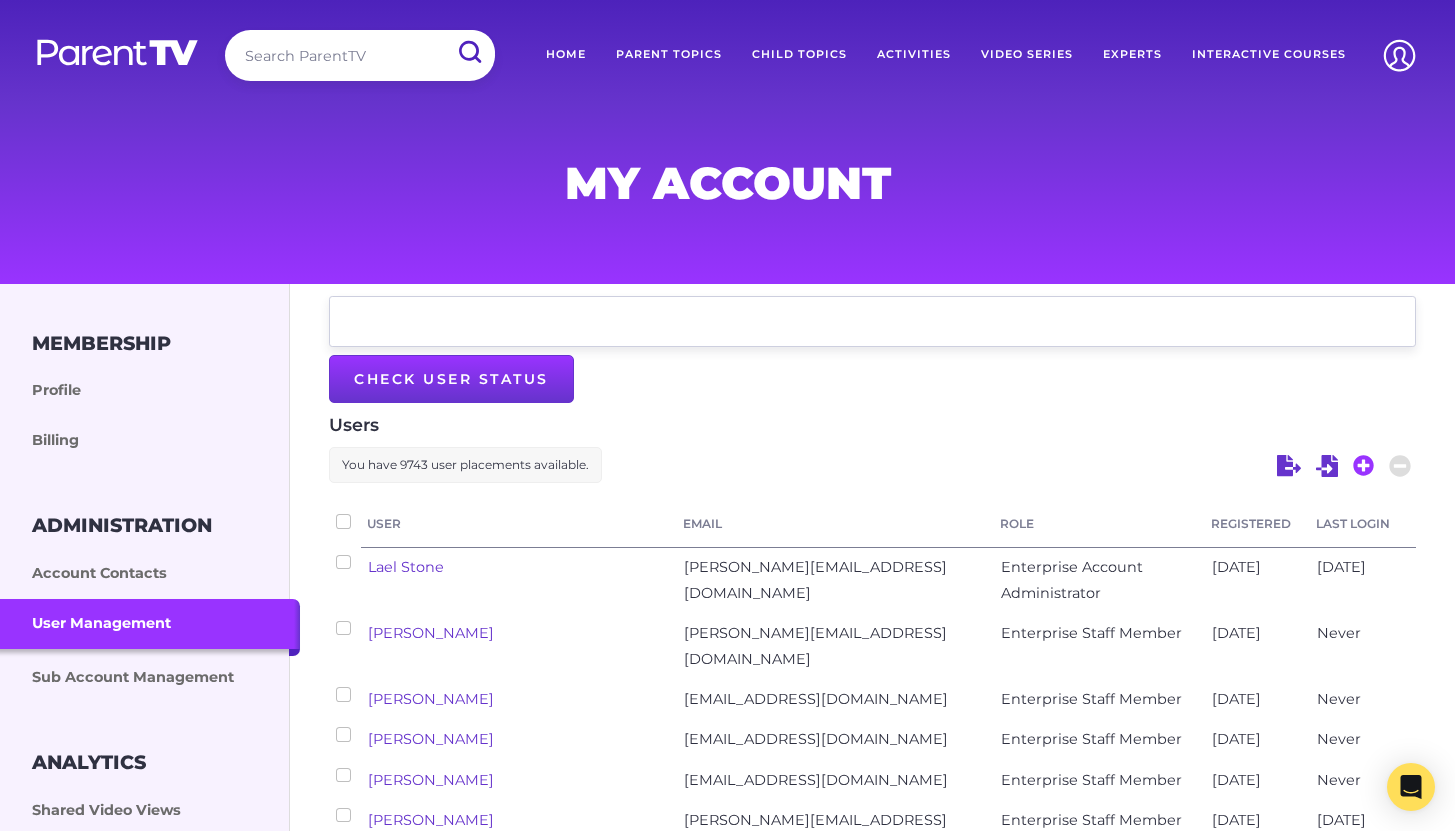 click 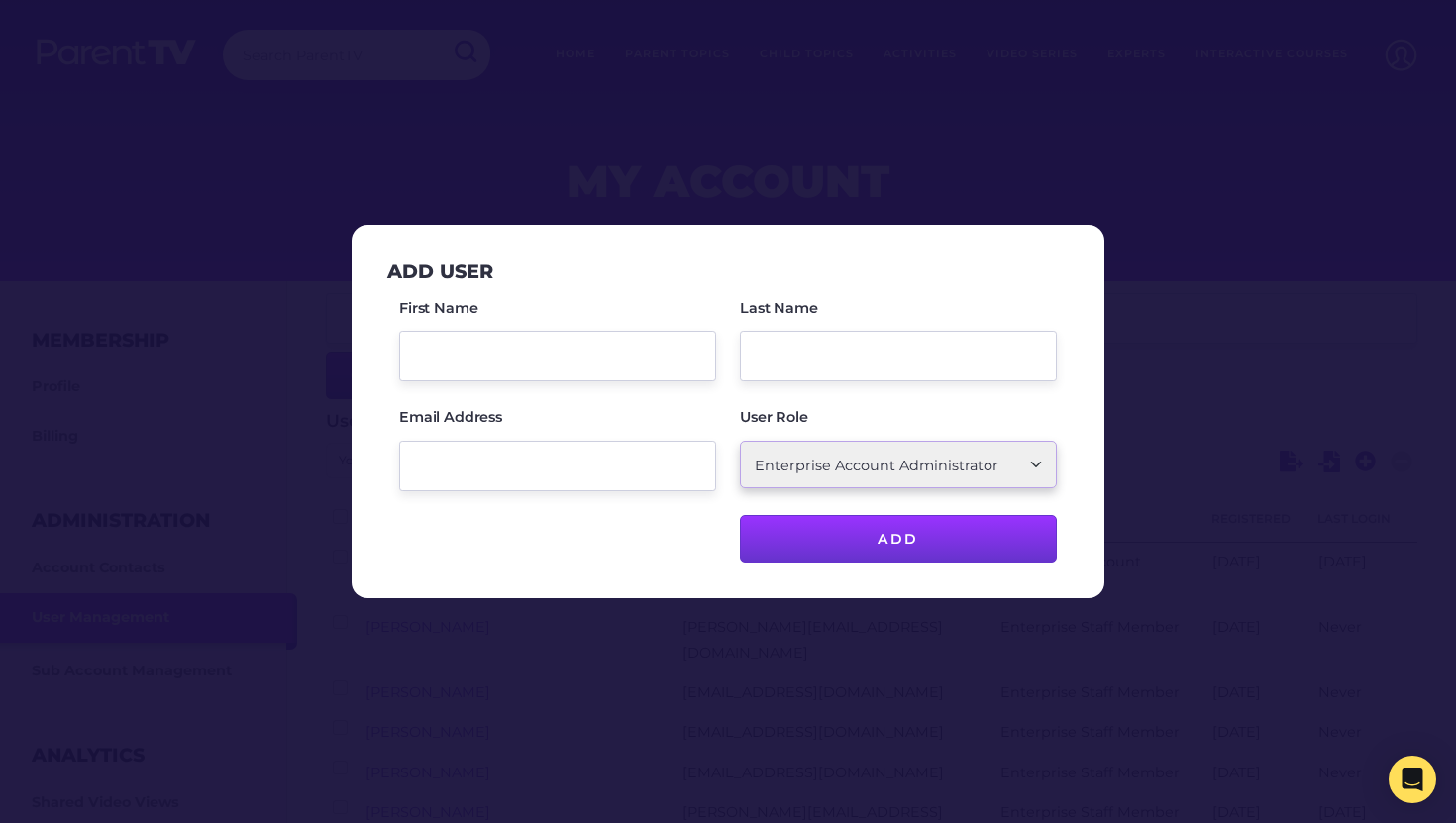 click on "School Account Admin
School Teacher
Parent/Carer
Childcare Account Admin
Childcare Educator
ParentTV Organisation Trainee
ParentTV Community Account
Administrator
Basic Account Administrator
Business Account Administrator
Business Staff Member
Enterprise Staff Member
Enterprise Account Administrator" at bounding box center (898, 464) 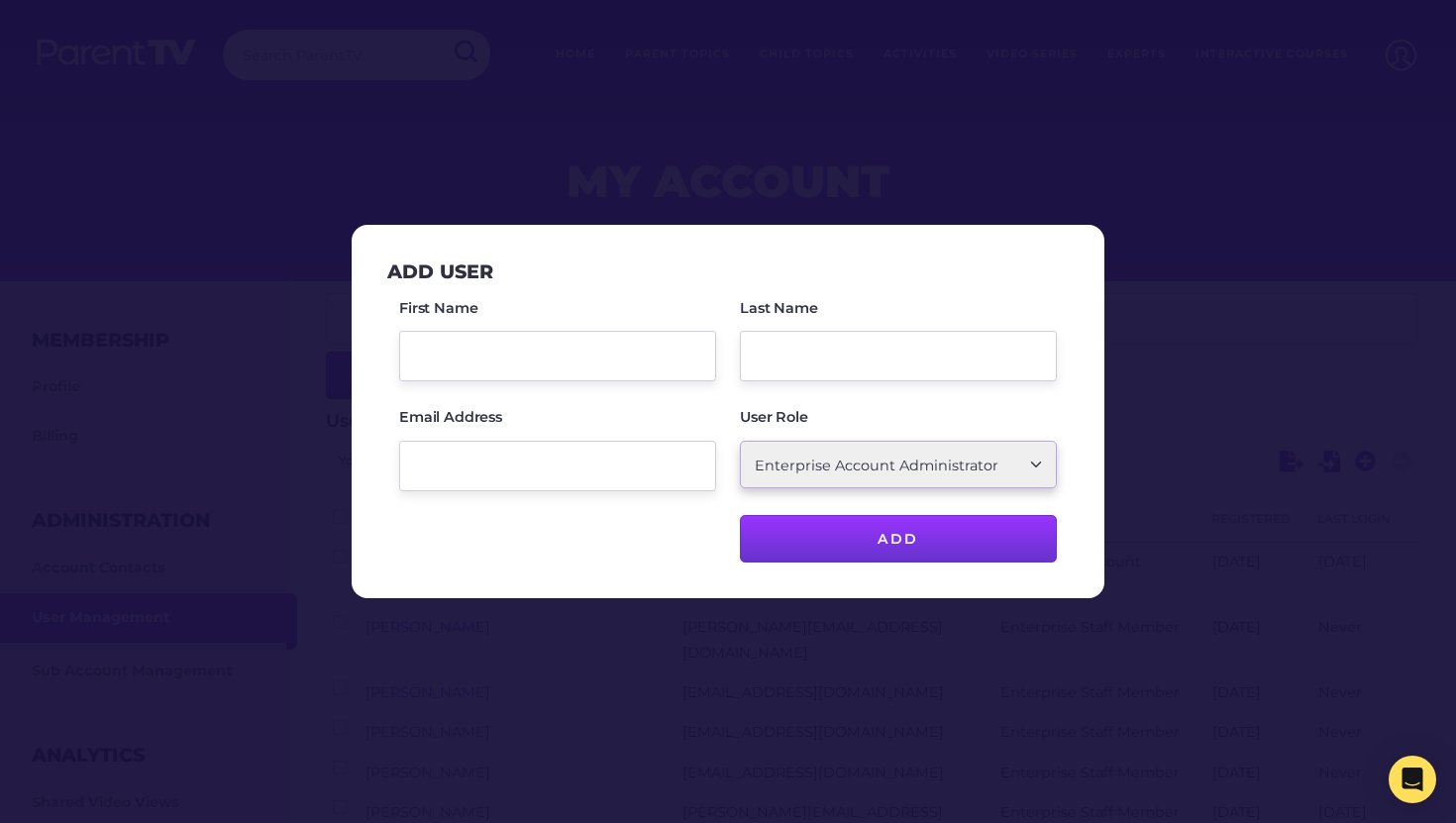 select on "ptv_member" 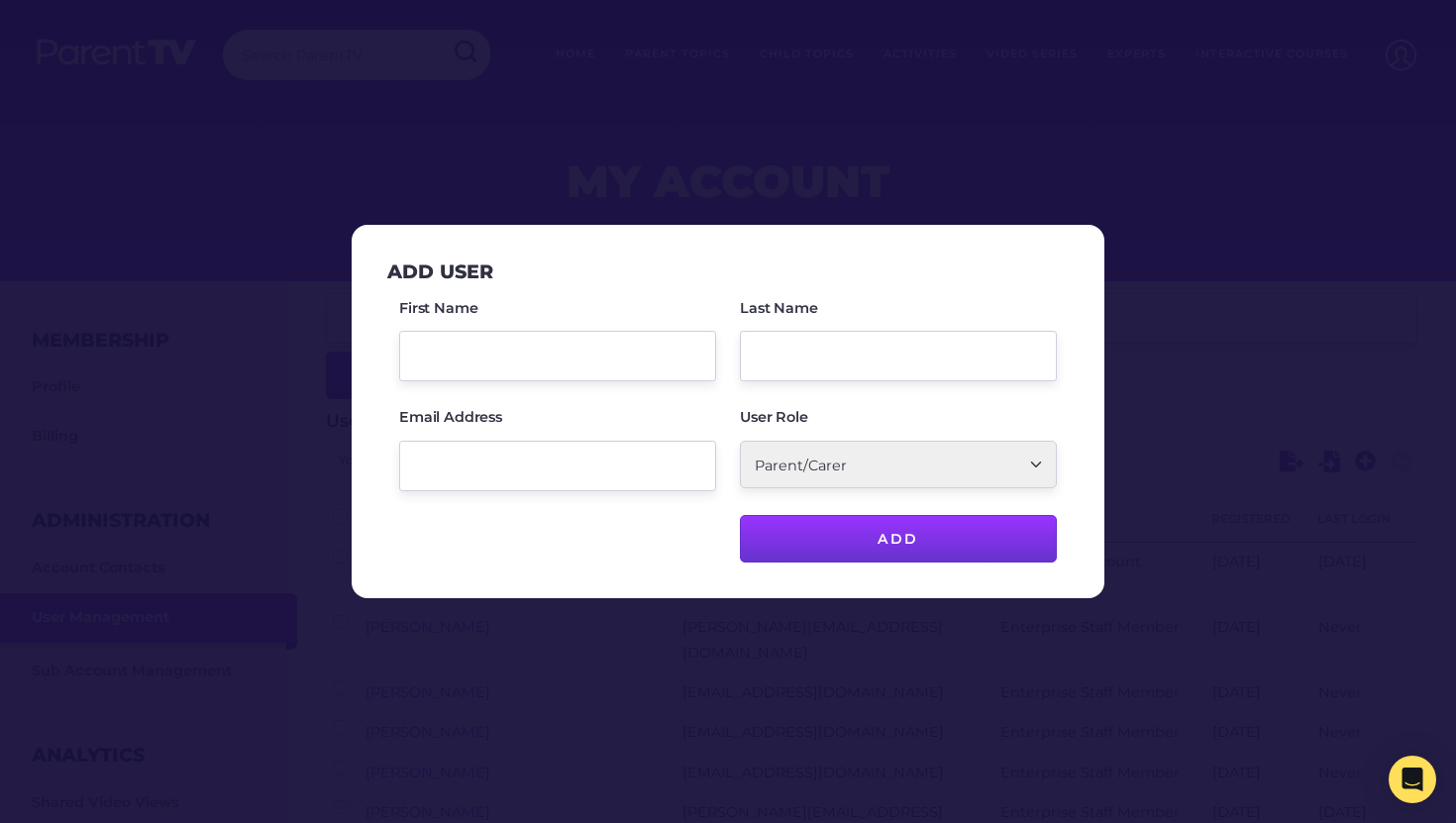 click at bounding box center [728, 411] 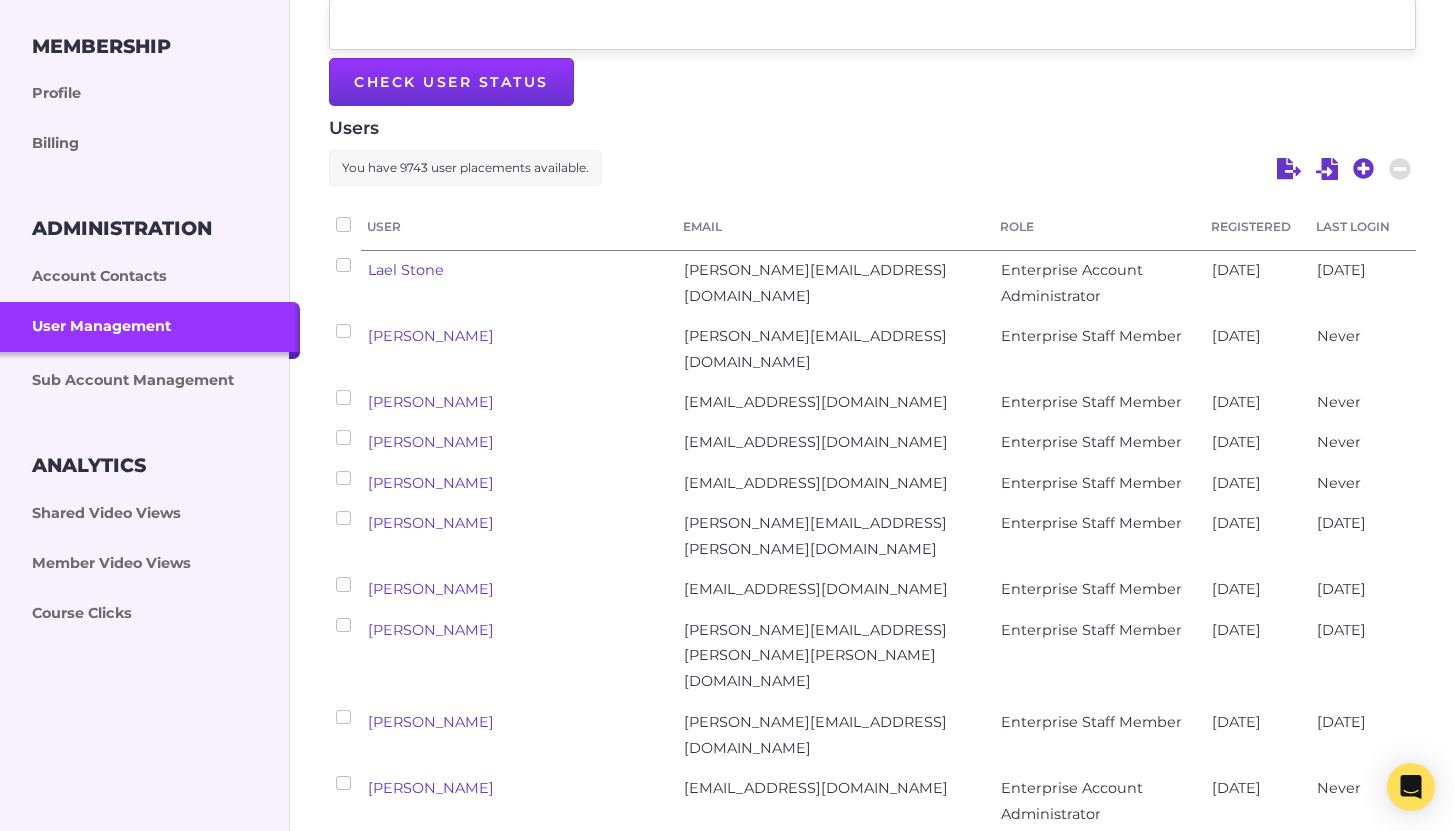 scroll, scrollTop: 542, scrollLeft: 0, axis: vertical 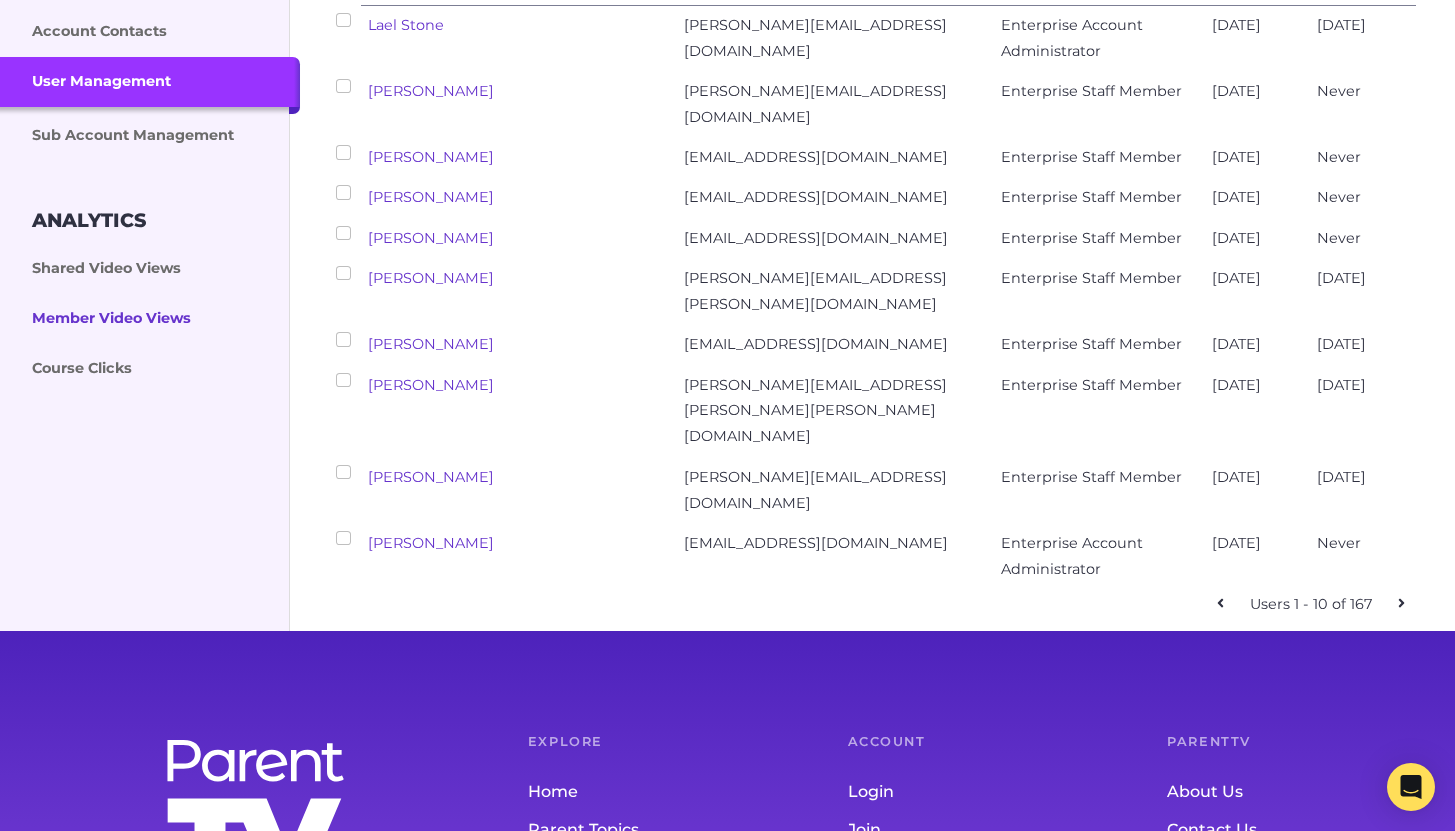 click on "Member Video Views" at bounding box center (150, 319) 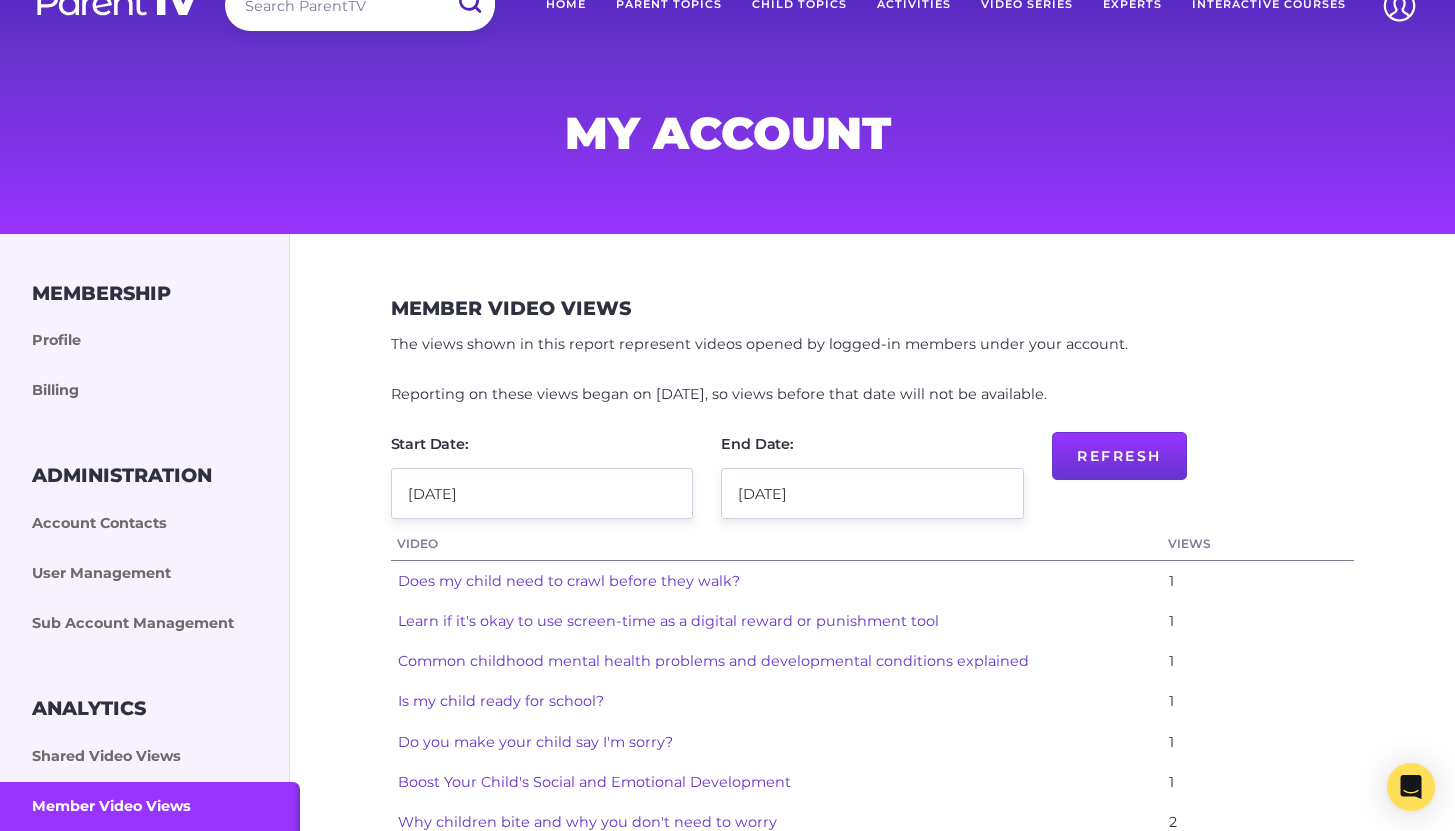 scroll, scrollTop: 340, scrollLeft: 0, axis: vertical 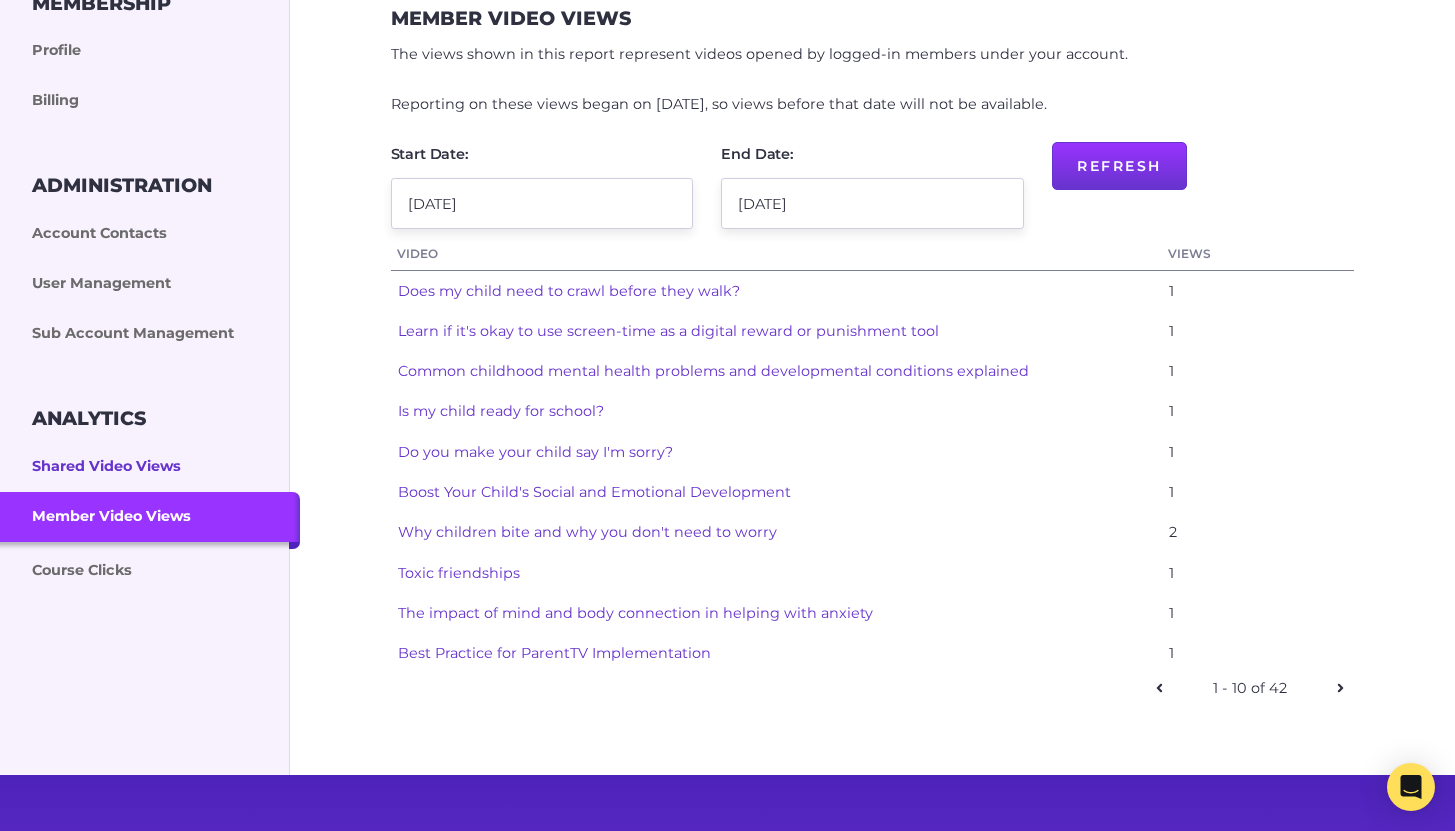 click on "Shared Video Views" at bounding box center (150, 467) 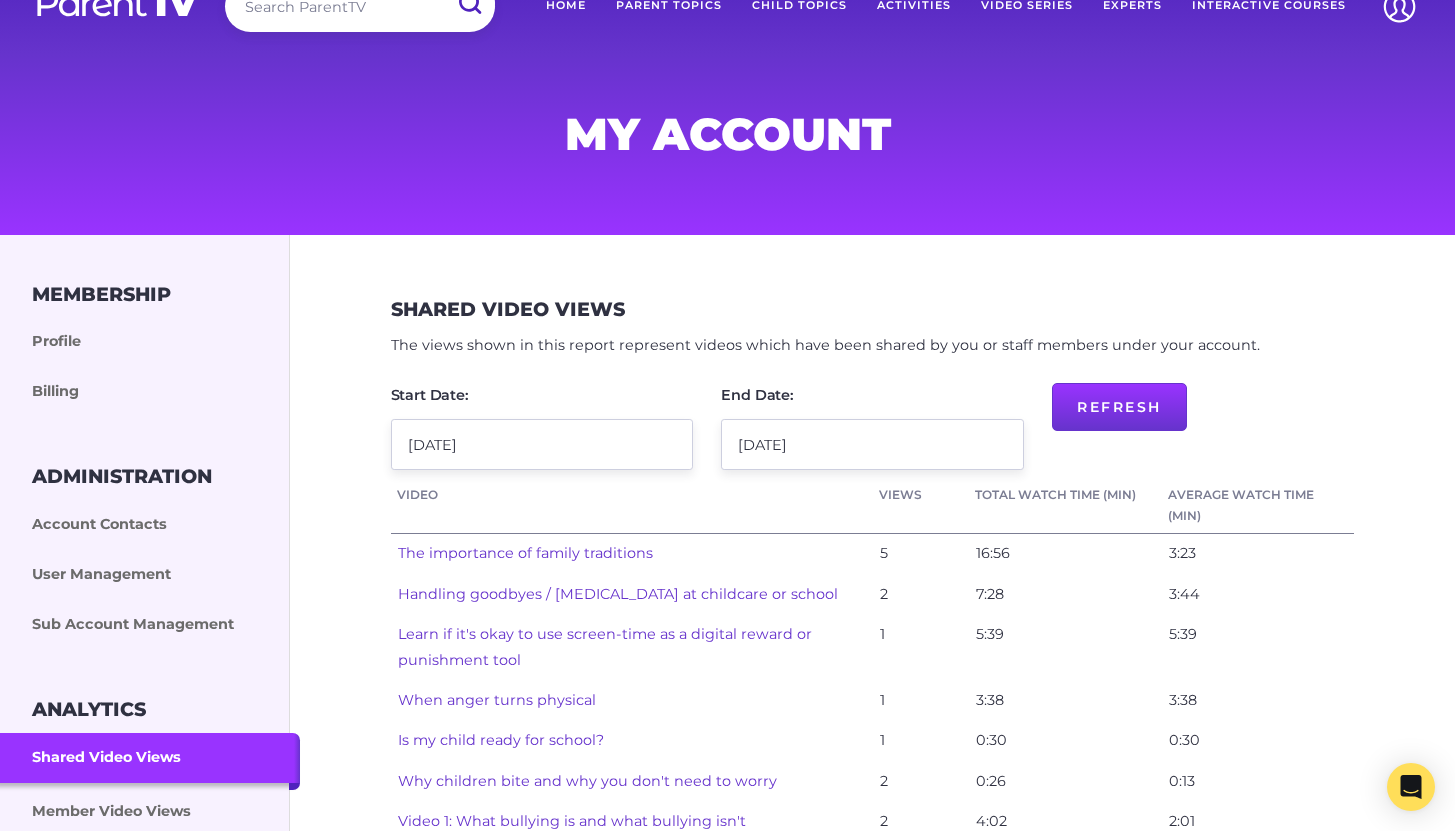 scroll, scrollTop: 165, scrollLeft: 0, axis: vertical 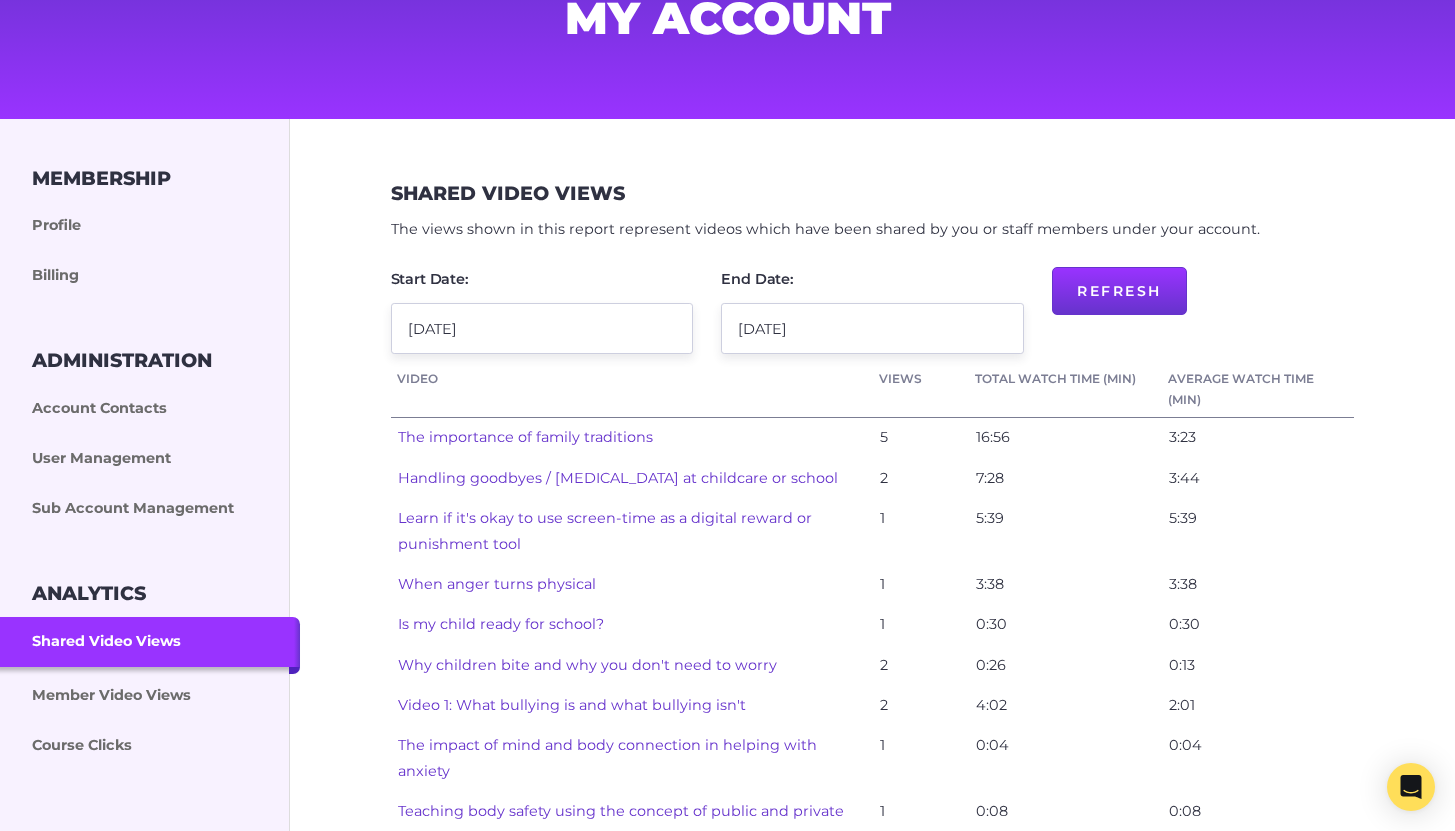 click on "Views" at bounding box center (921, 379) 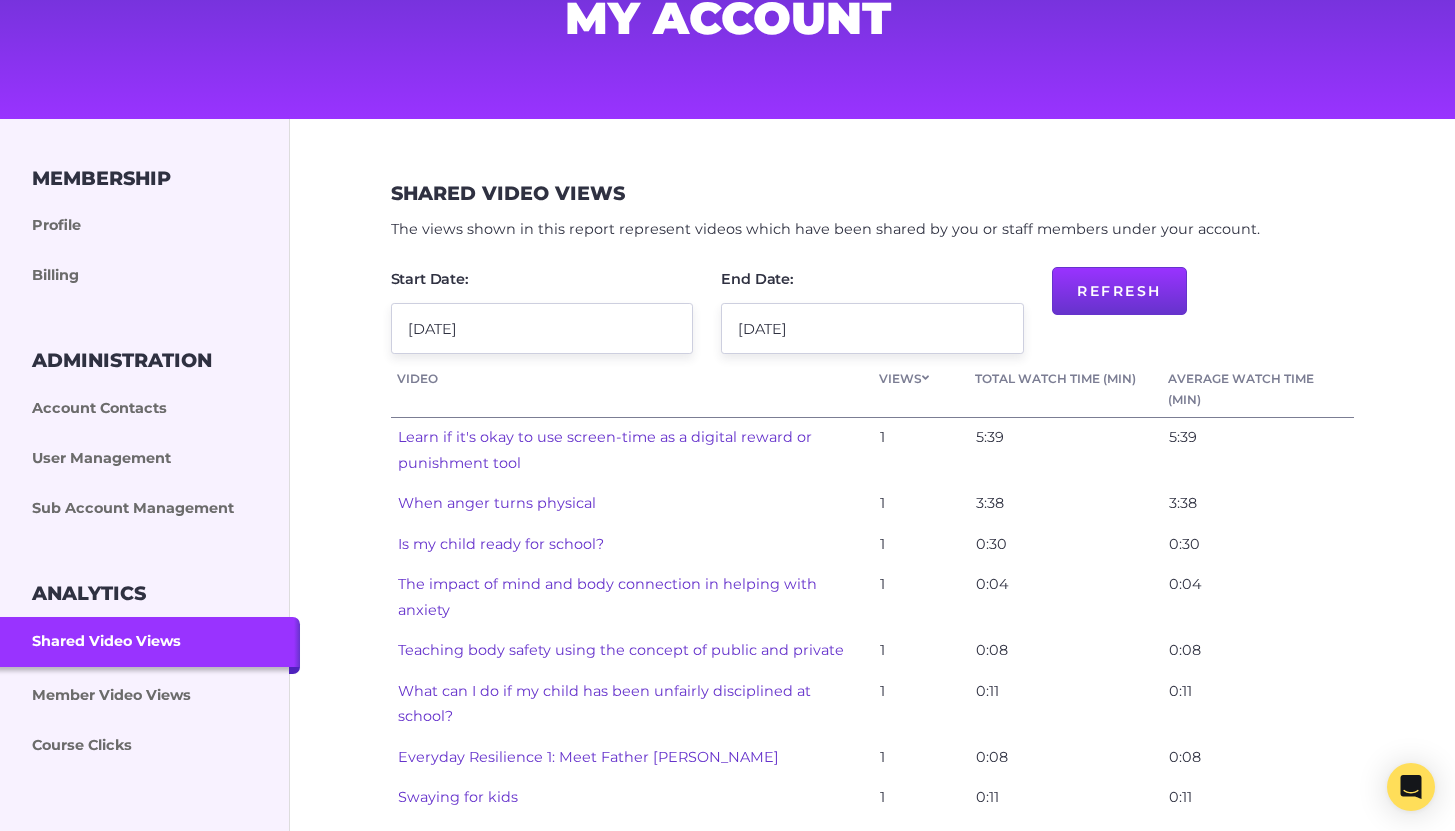 click on "Views" at bounding box center [921, 379] 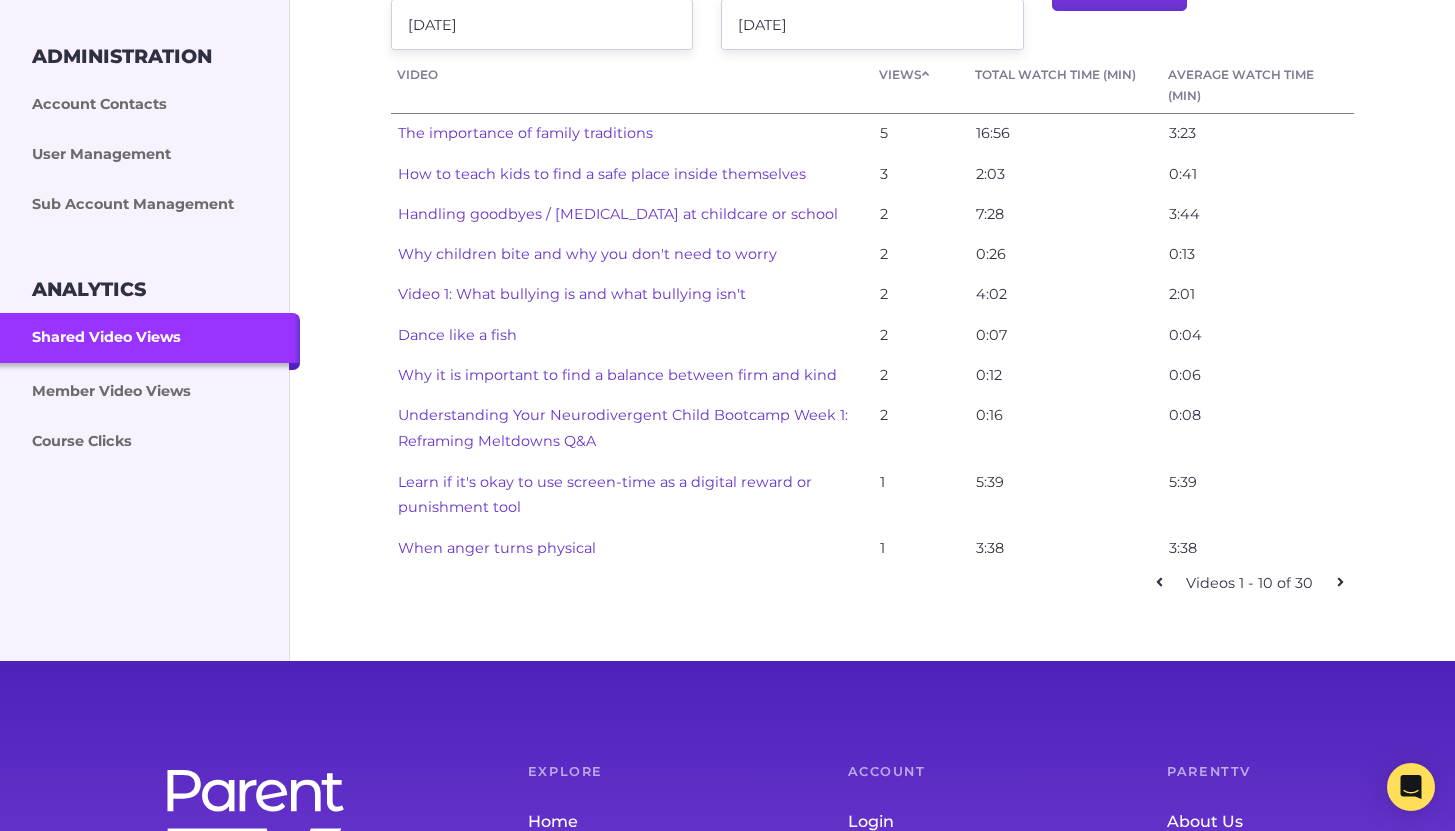 scroll, scrollTop: 486, scrollLeft: 0, axis: vertical 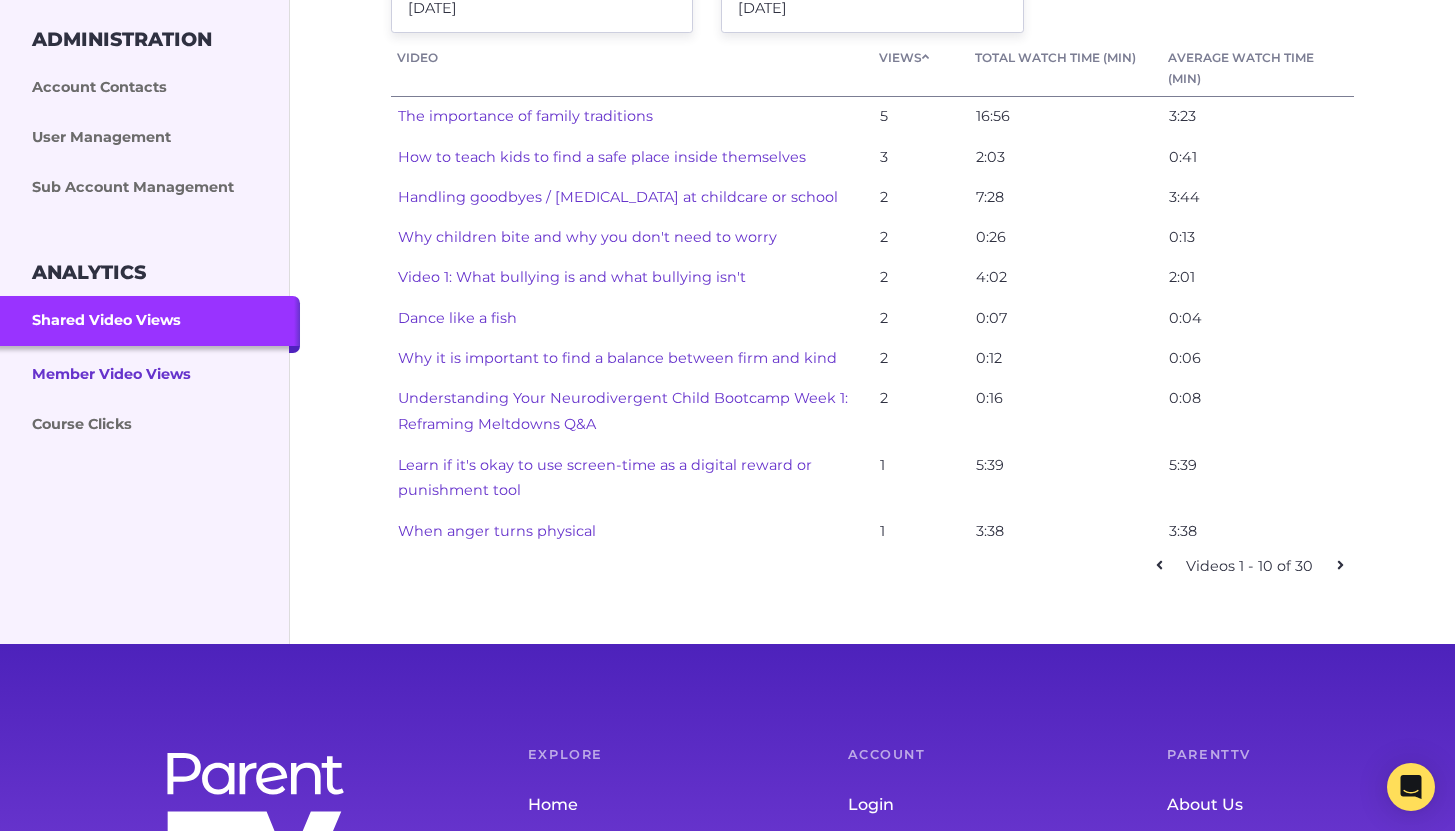 click on "Member Video Views" at bounding box center (150, 373) 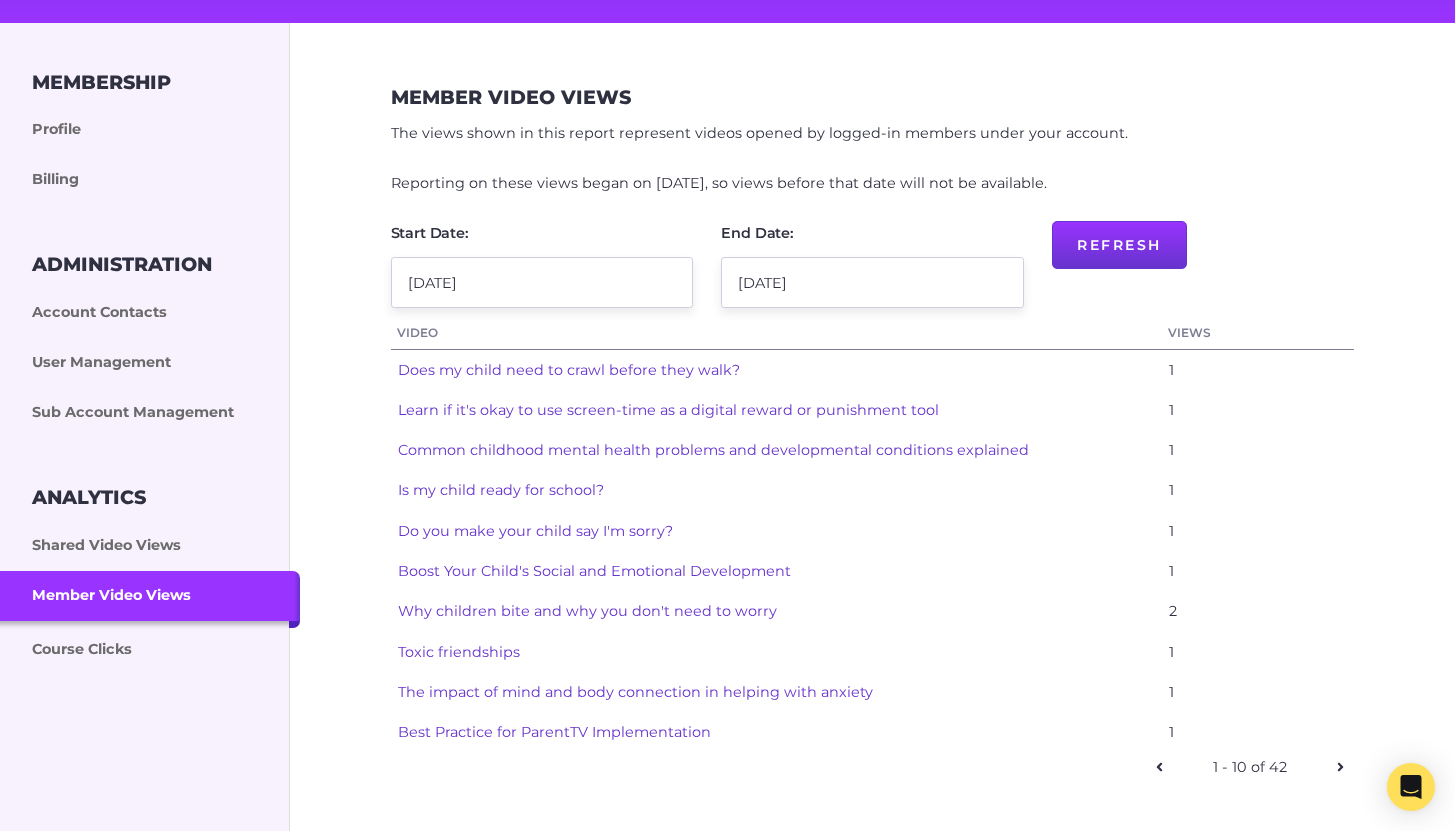 scroll, scrollTop: 298, scrollLeft: 0, axis: vertical 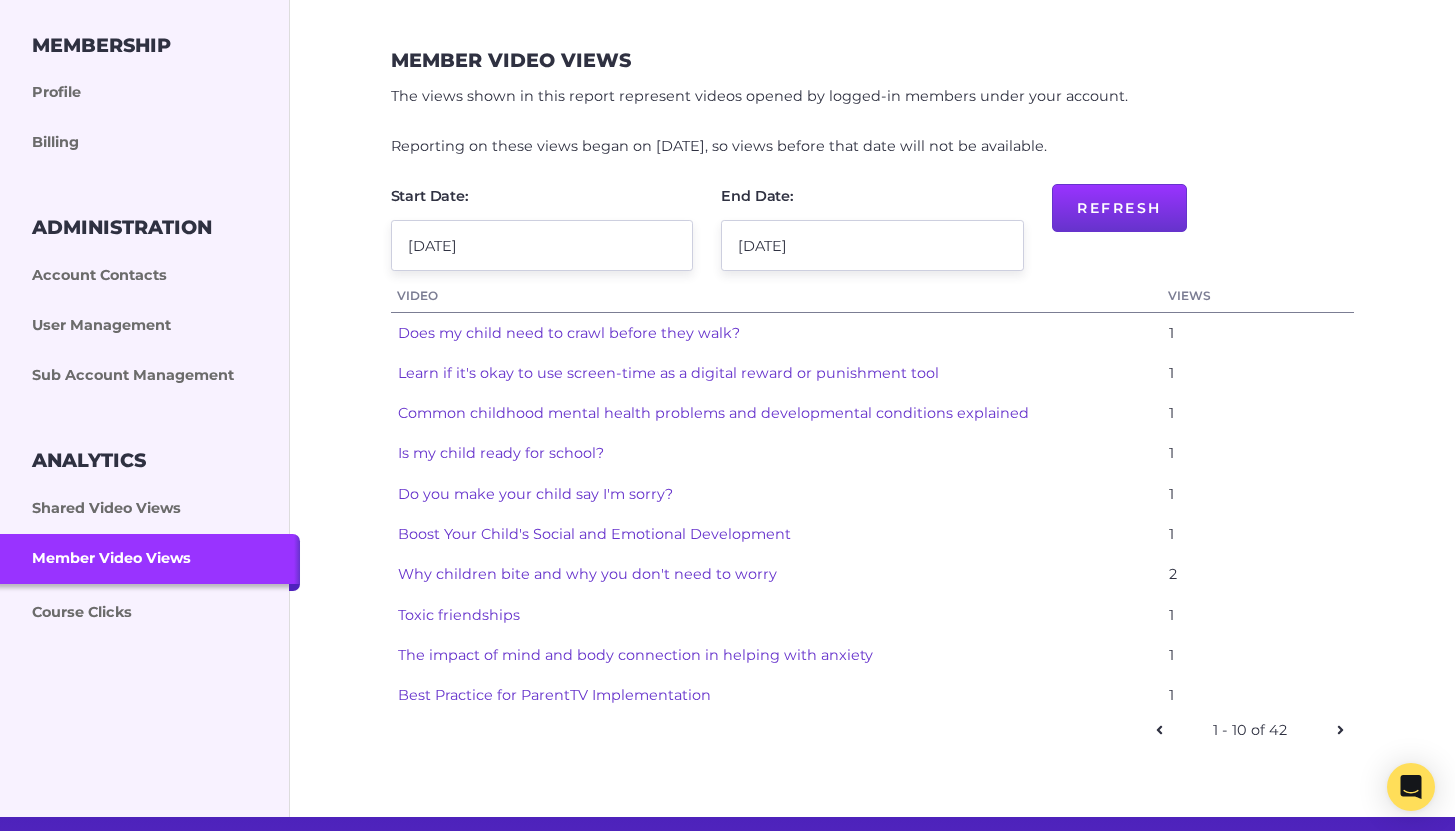click on "Views" at bounding box center (1258, 296) 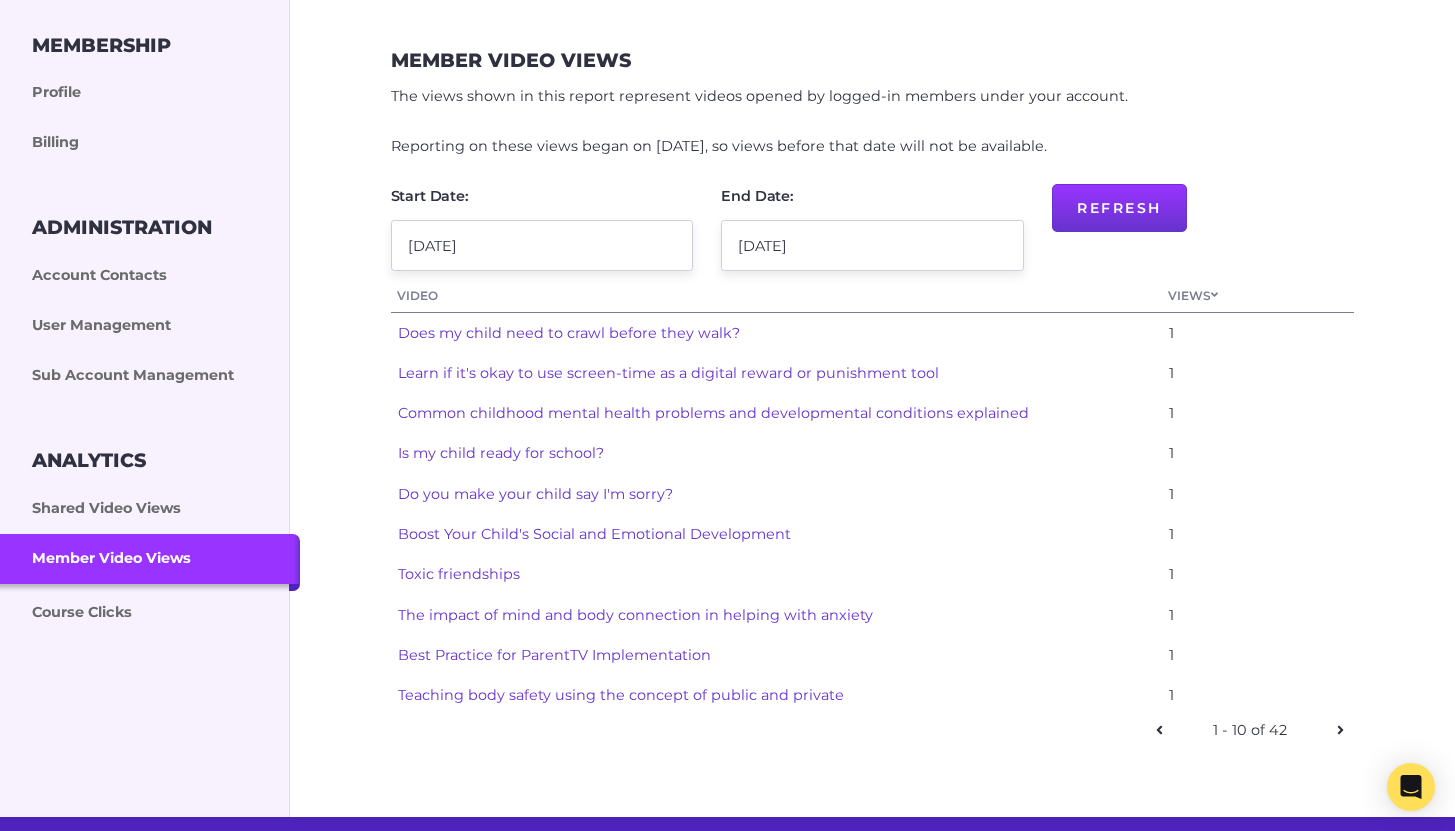 click on "Views" at bounding box center [1258, 296] 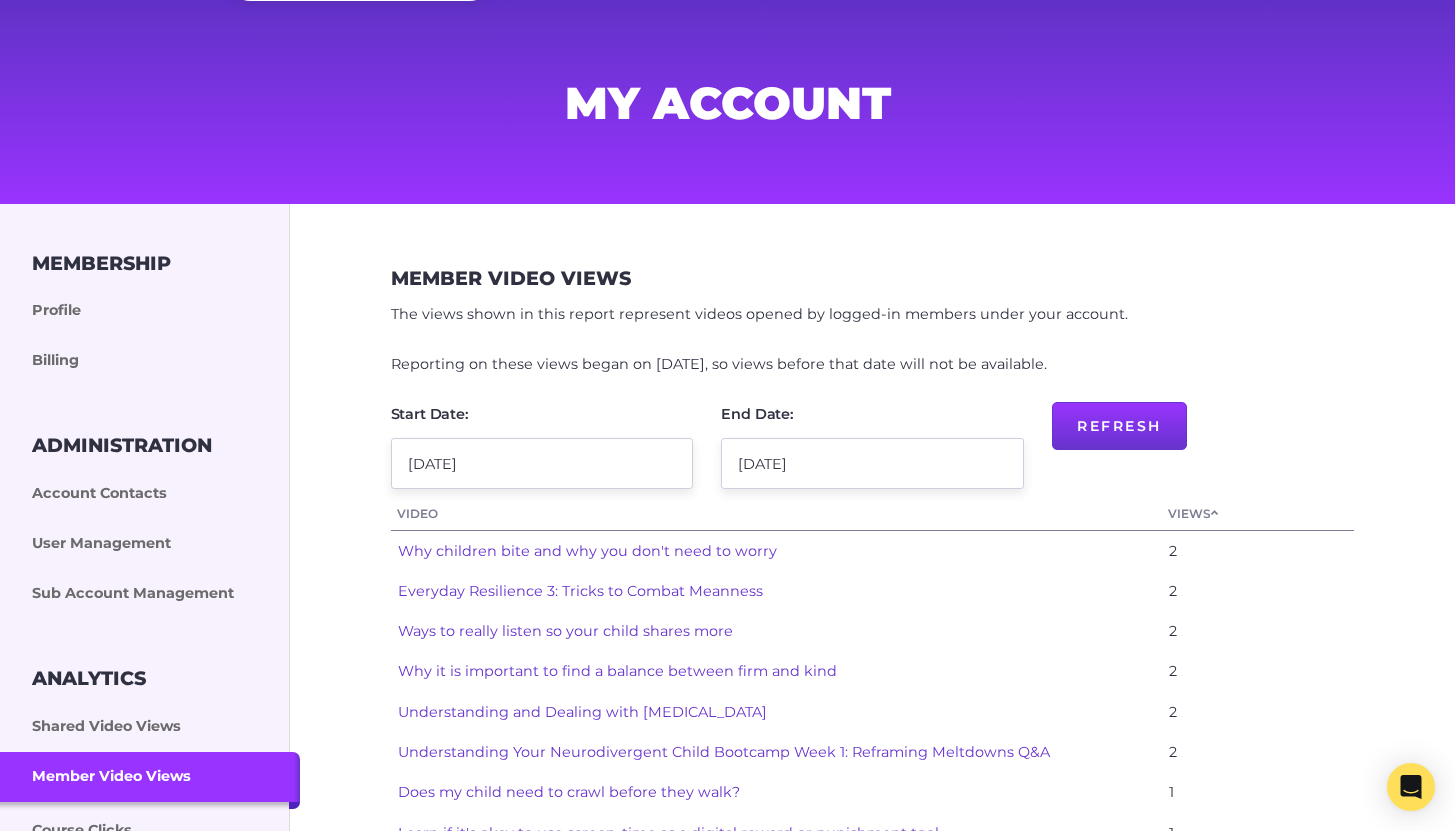 scroll, scrollTop: 0, scrollLeft: 0, axis: both 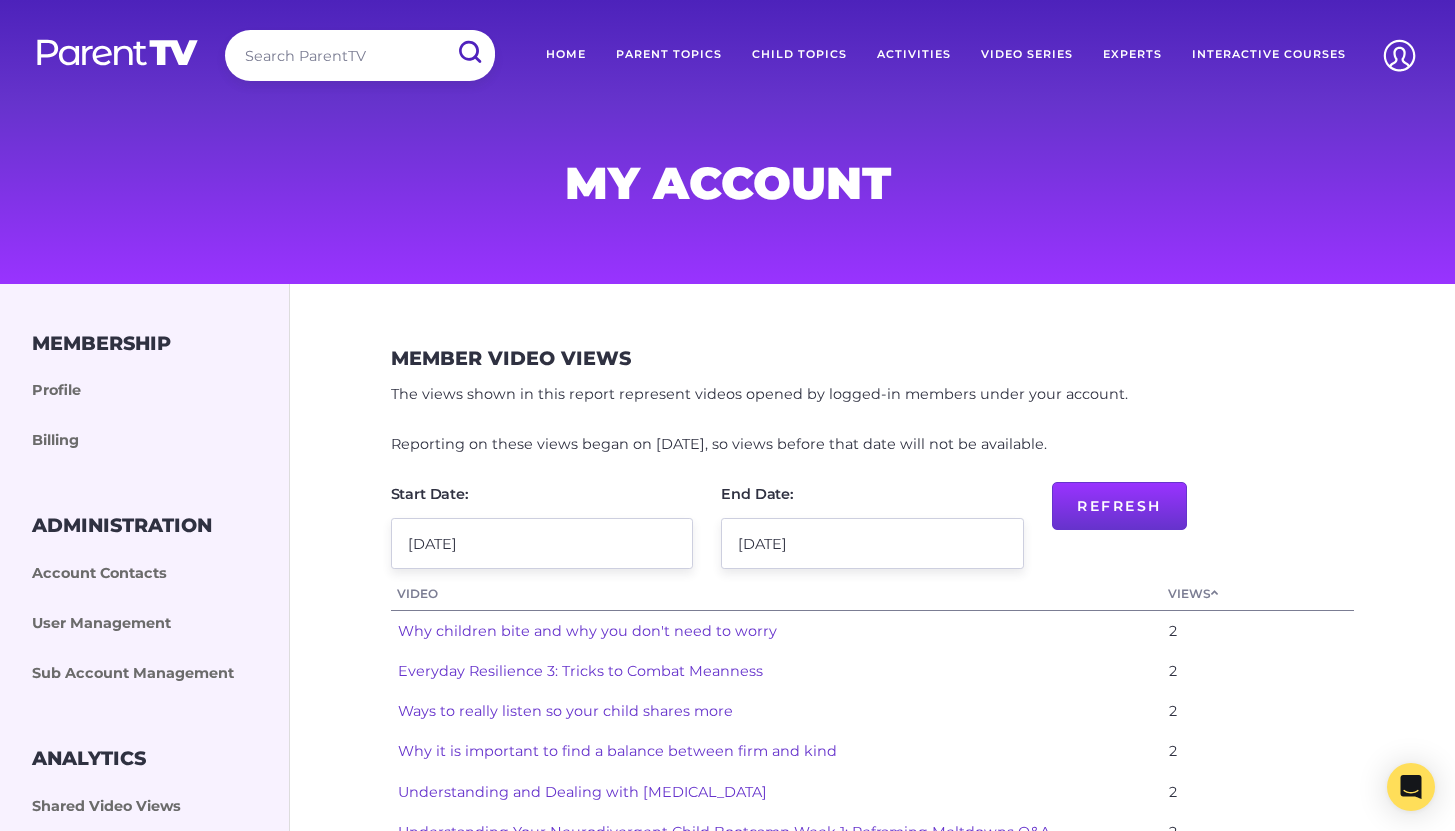 click on "Home" at bounding box center [566, 55] 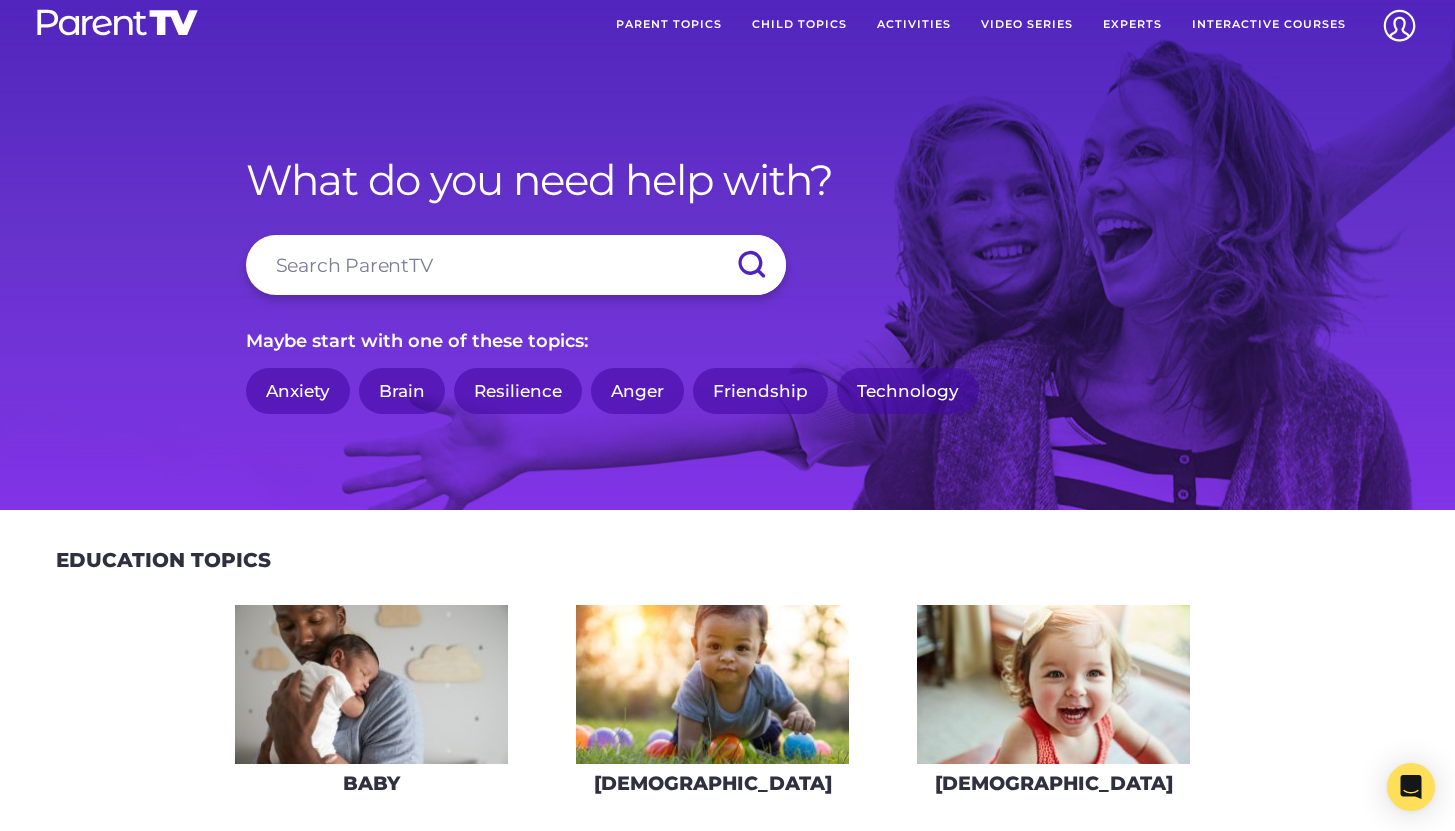 scroll, scrollTop: 0, scrollLeft: 0, axis: both 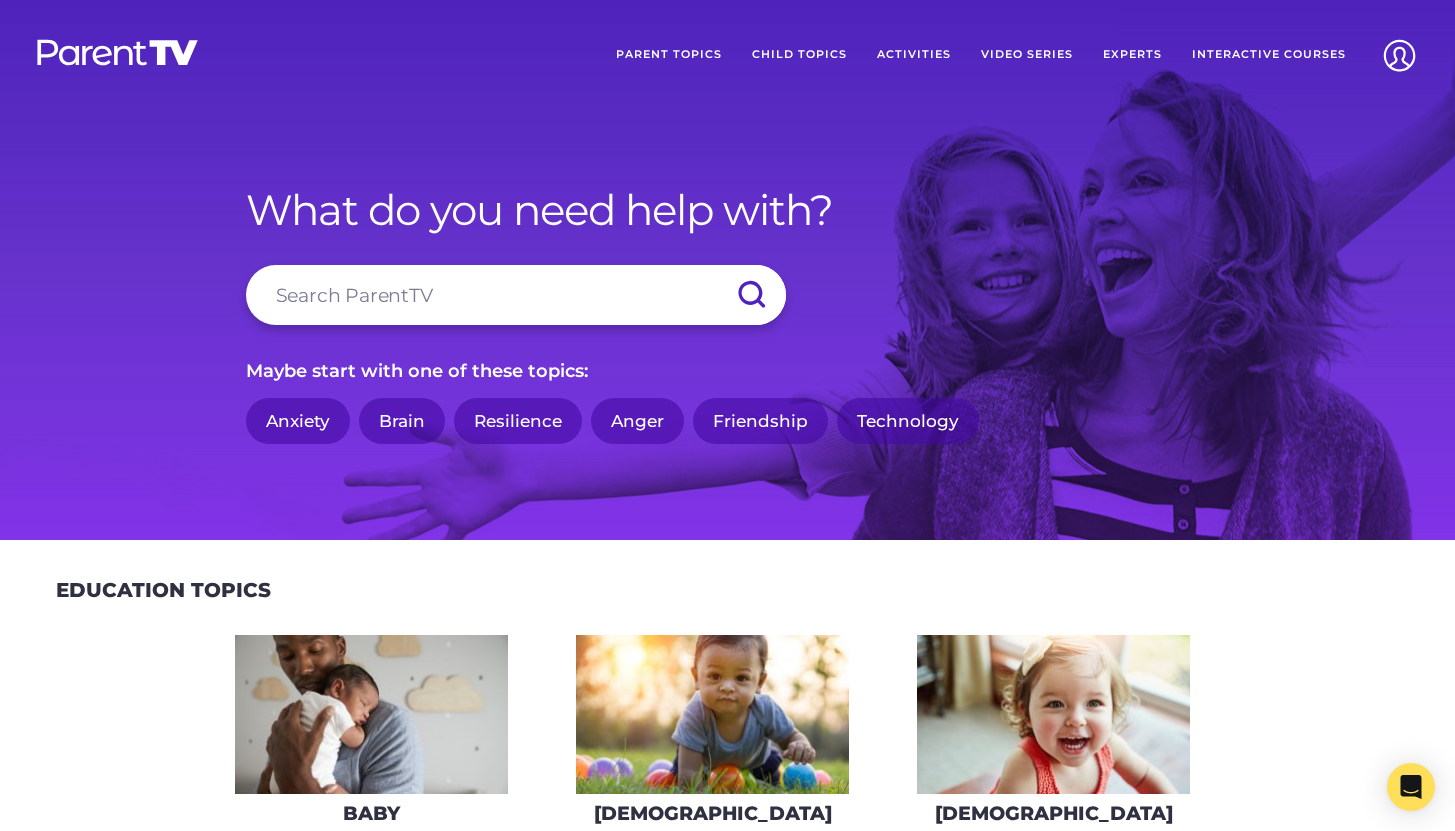 click on "Video Series" at bounding box center [1027, 55] 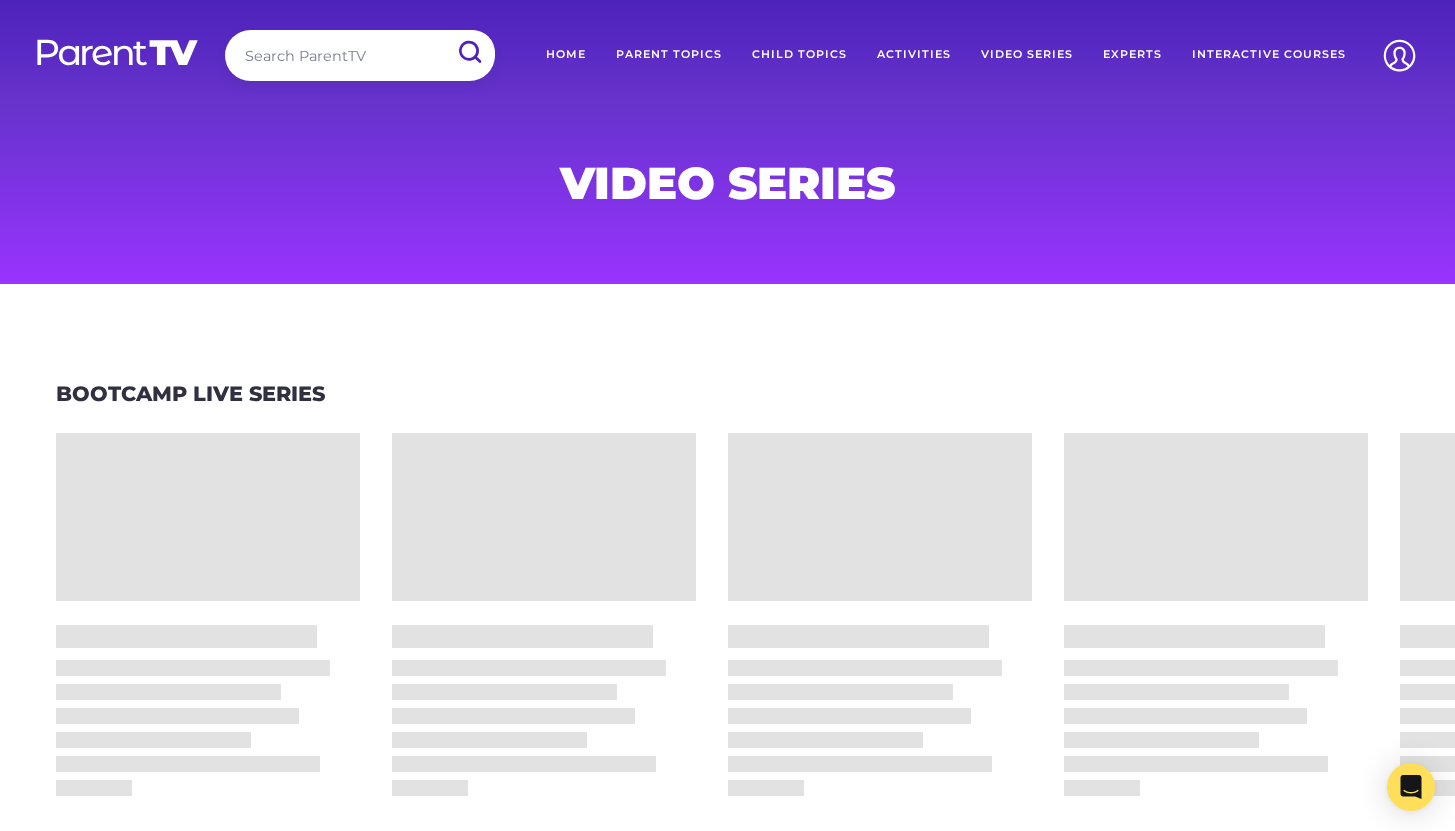 scroll, scrollTop: 301, scrollLeft: 0, axis: vertical 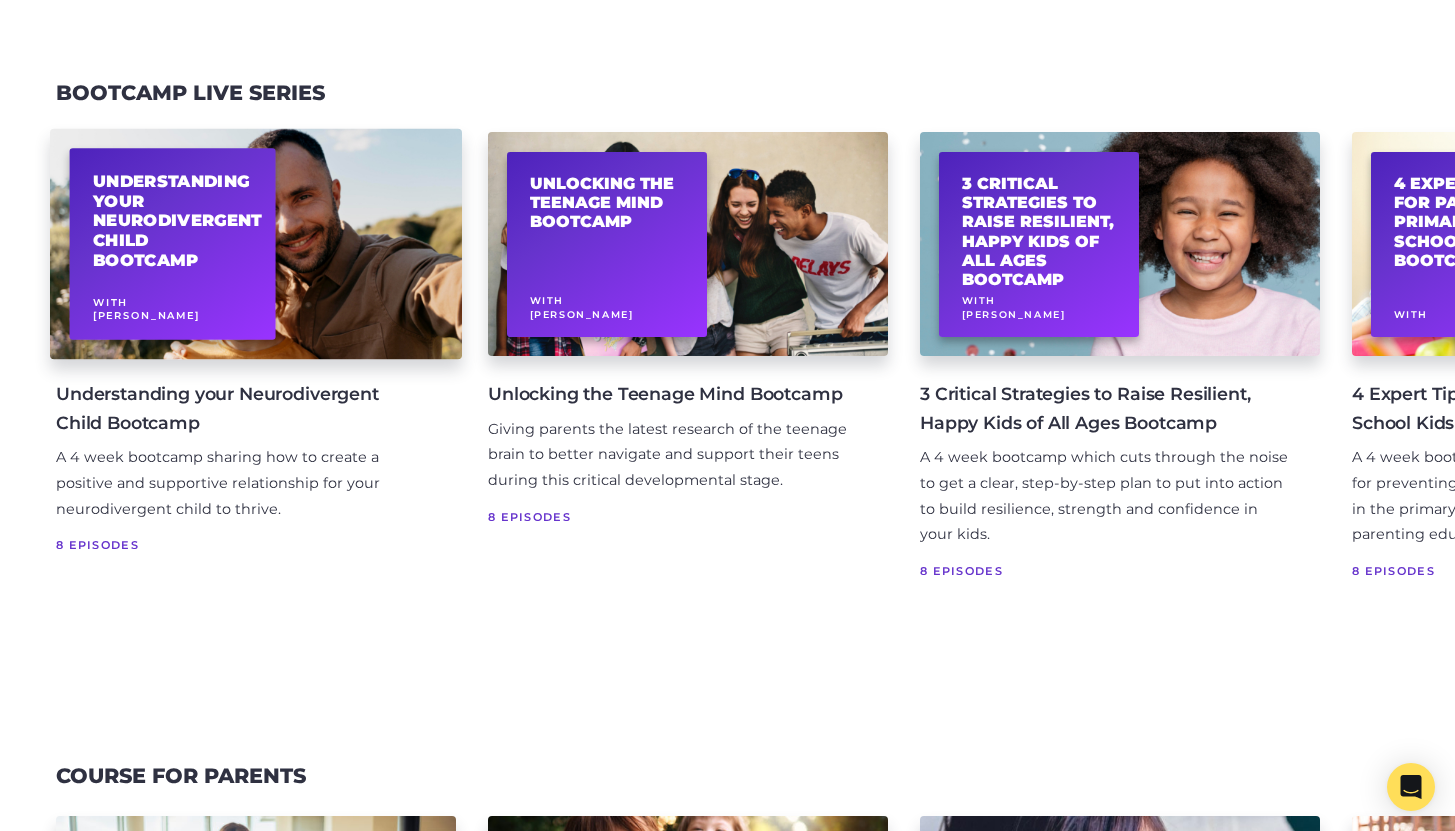 click on "Understanding your Neurodivergent Child Bootcamp   With Allison Davies" at bounding box center (256, 244) 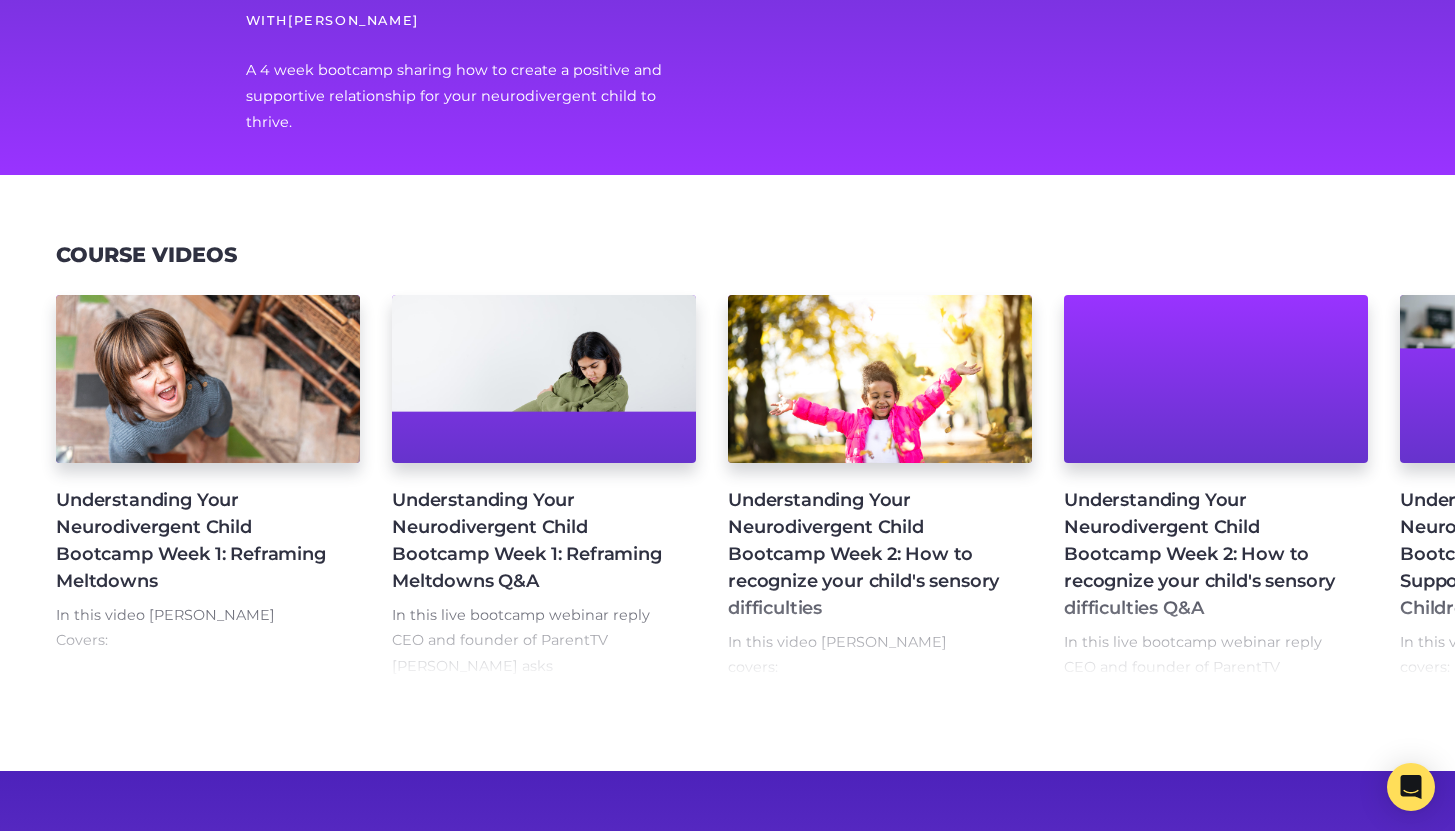 scroll, scrollTop: 328, scrollLeft: 0, axis: vertical 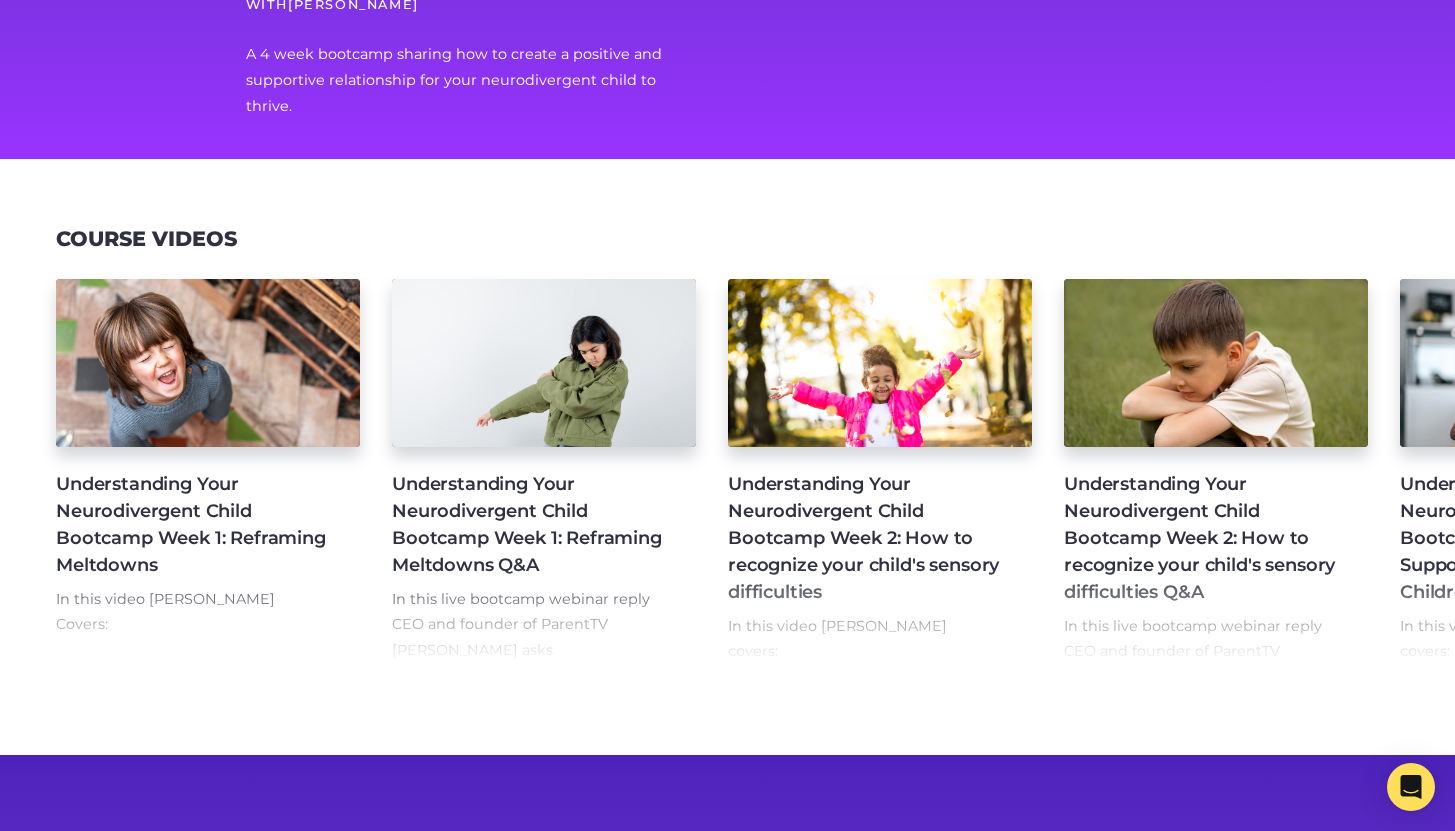 click on "Understanding Your Neurodivergent Child Bootcamp Week 1: Reframing Meltdowns" at bounding box center (192, 525) 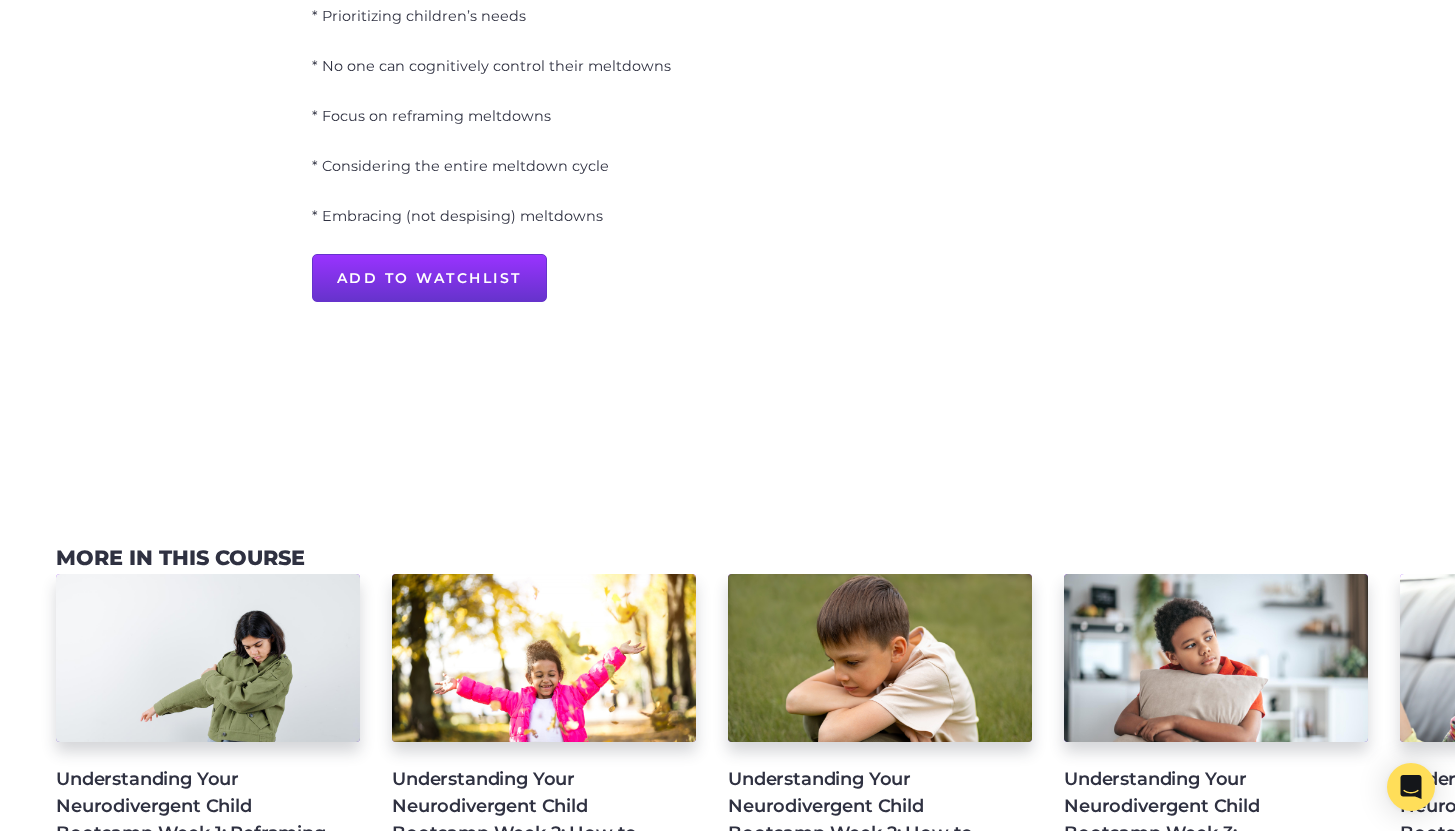 scroll, scrollTop: 1348, scrollLeft: 0, axis: vertical 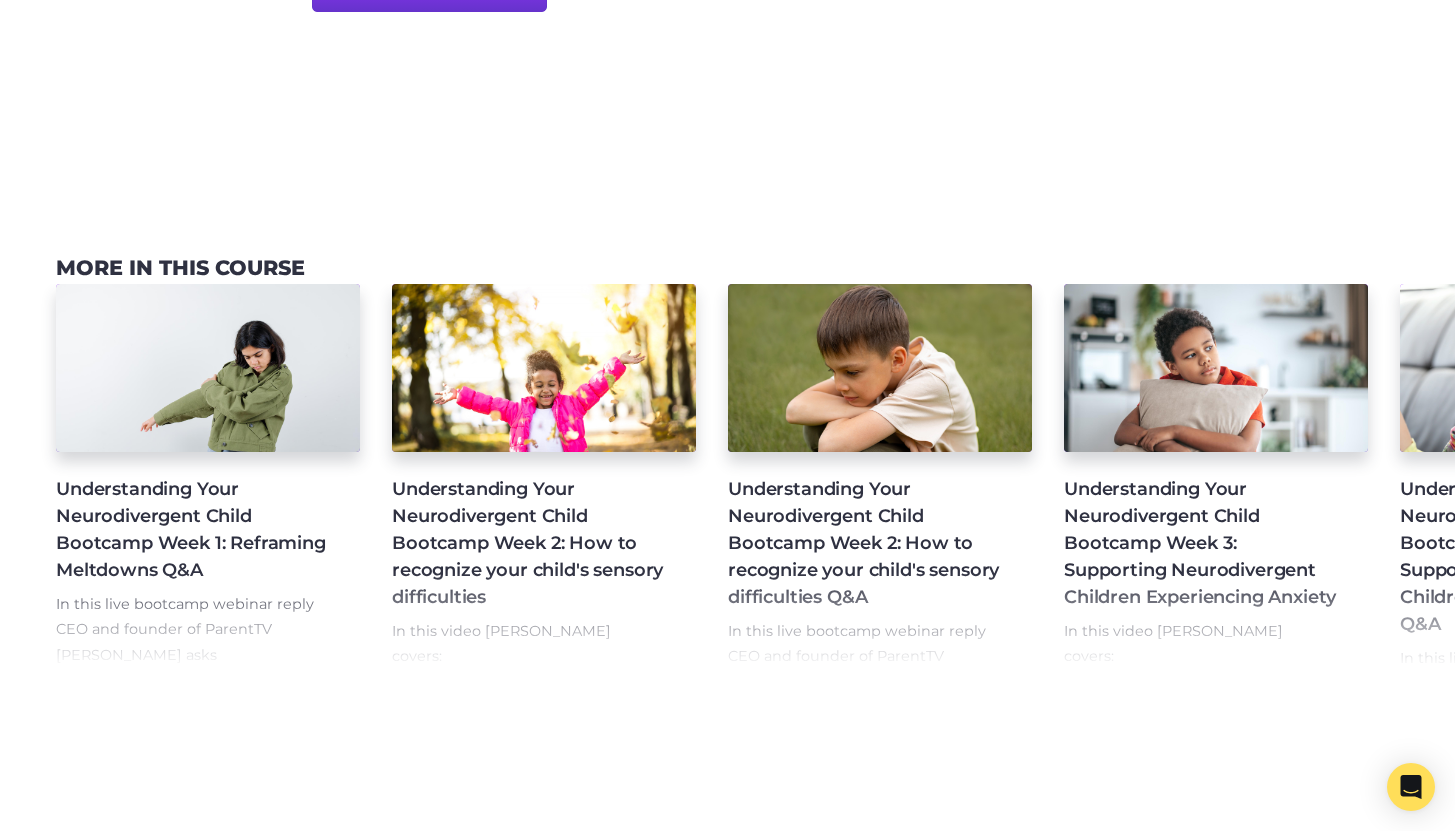 click on "Understanding Your Neurodivergent Child Bootcamp Week 1: Reframing Meltdowns Q&A" at bounding box center (192, 530) 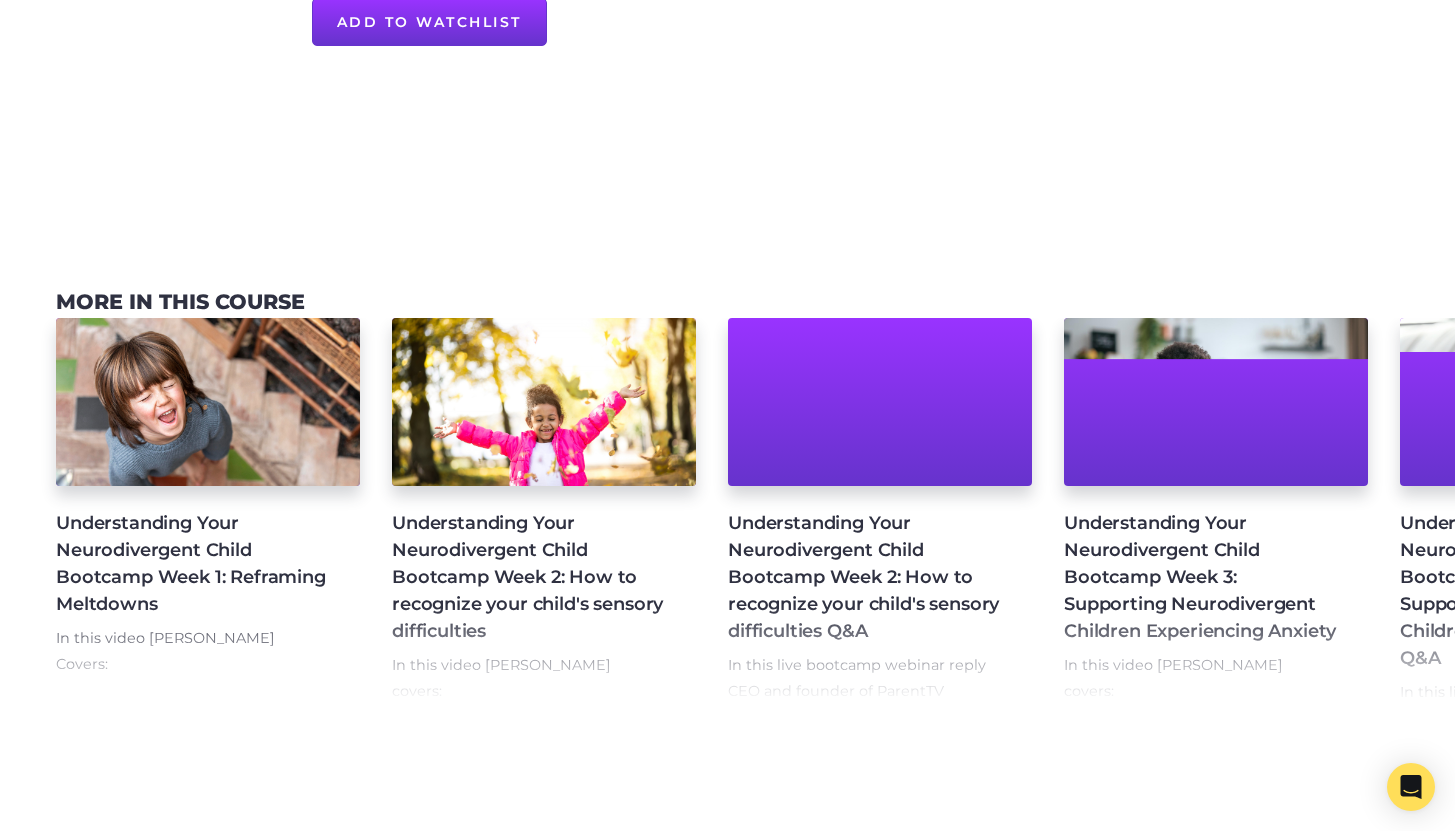 scroll, scrollTop: 1115, scrollLeft: 0, axis: vertical 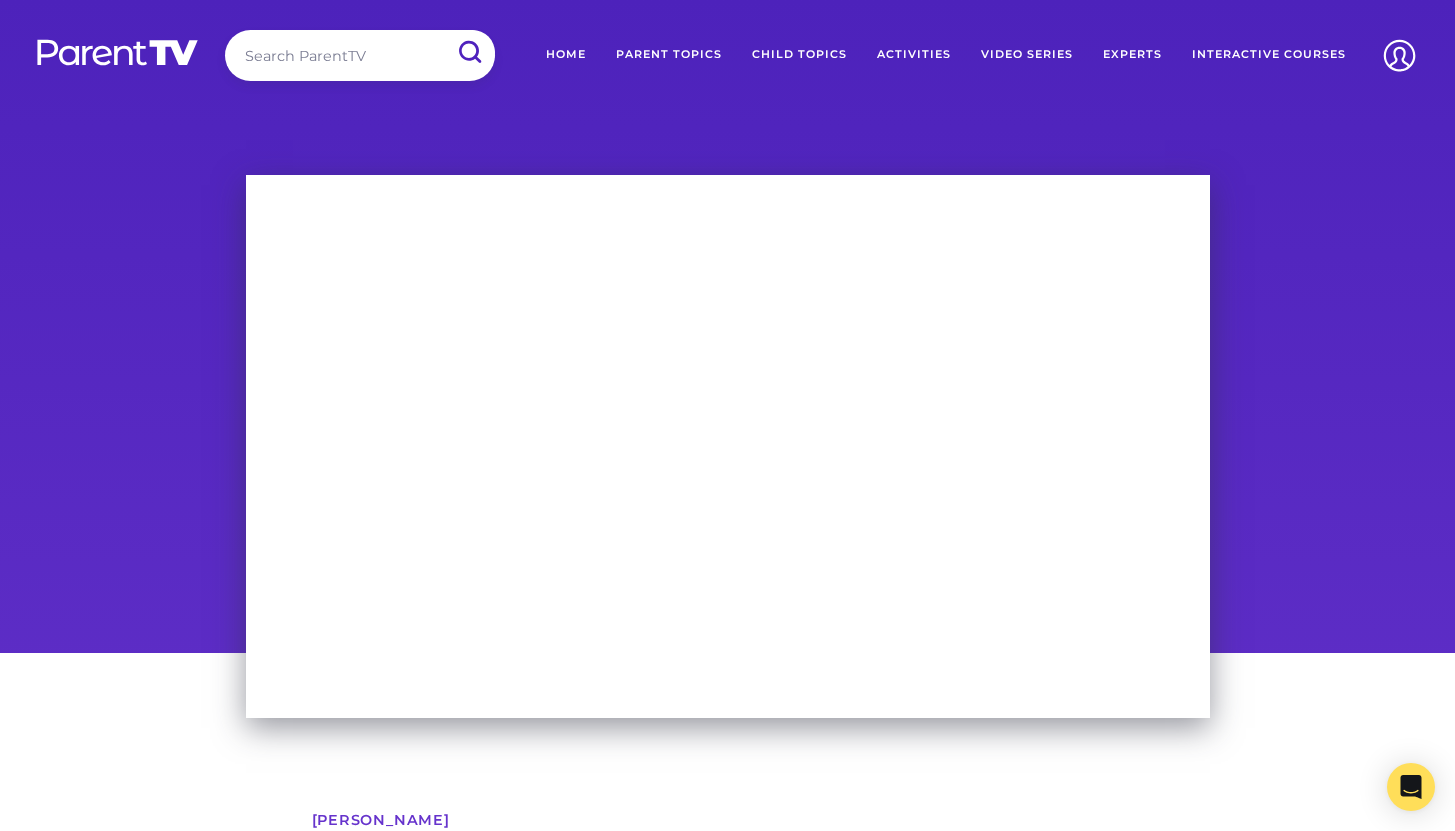 click on "Video Series" at bounding box center (1027, 55) 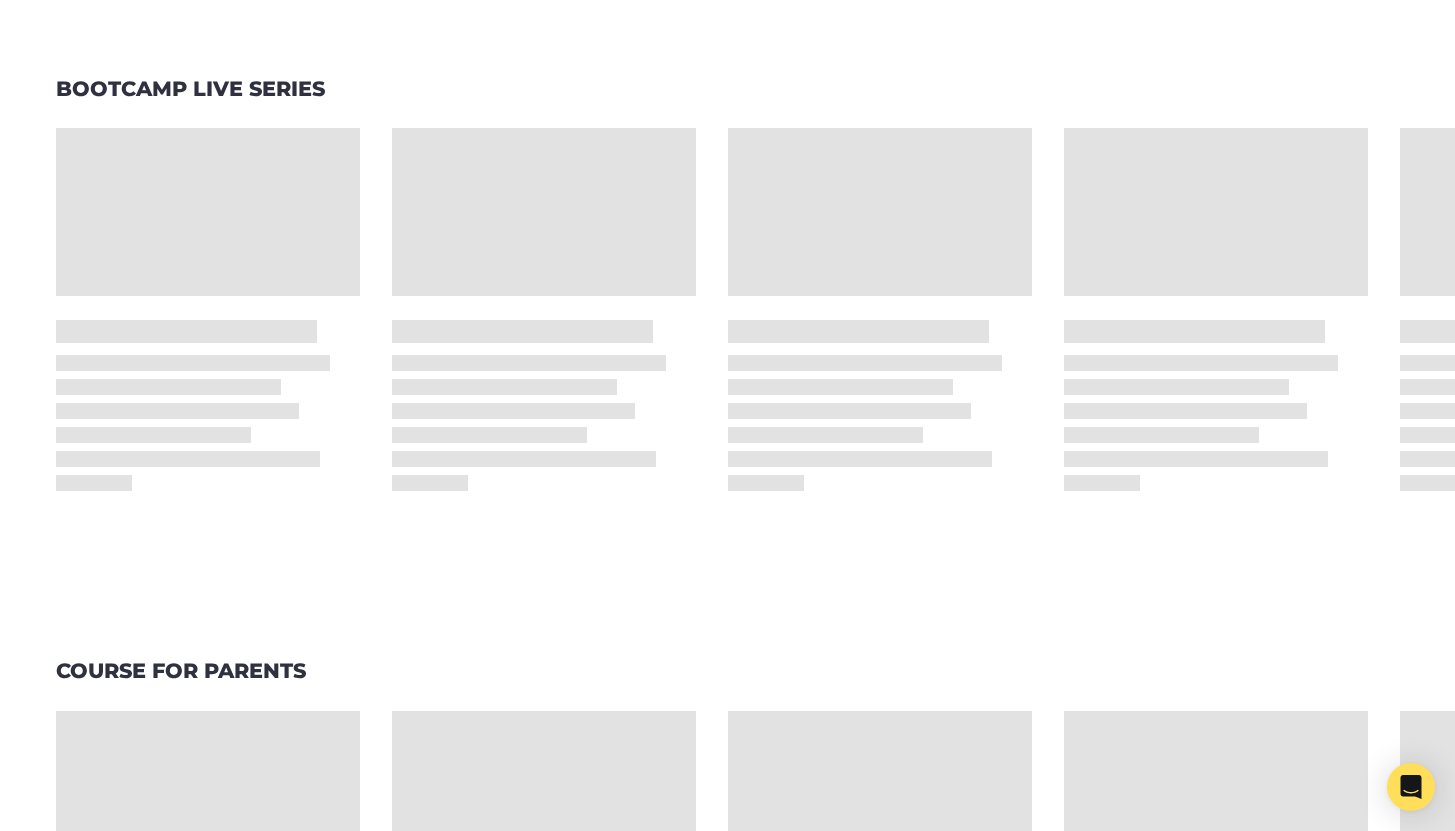 scroll, scrollTop: 304, scrollLeft: 0, axis: vertical 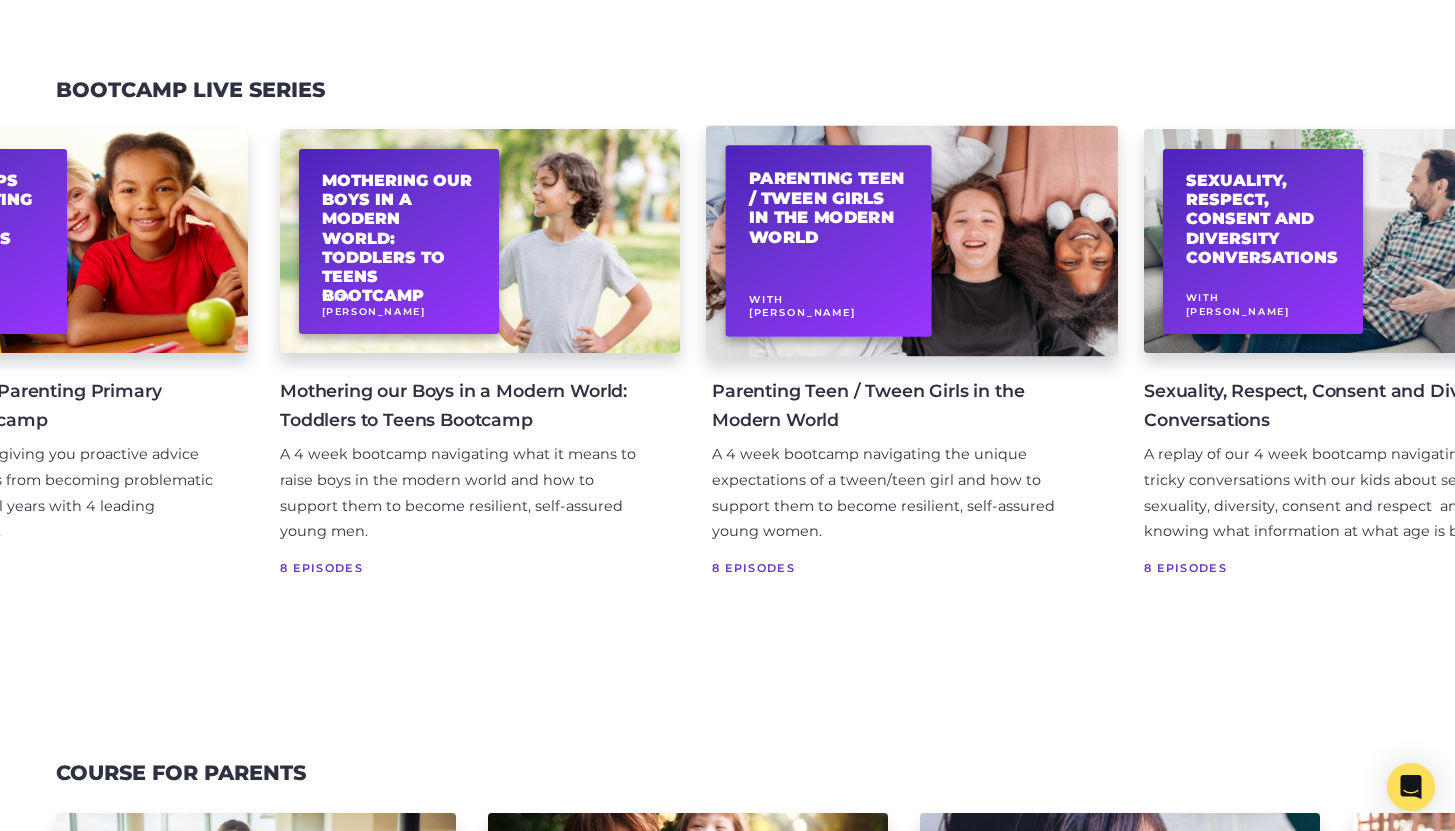 click on "Parenting Teen / Tween Girls in the Modern World" at bounding box center [829, 208] 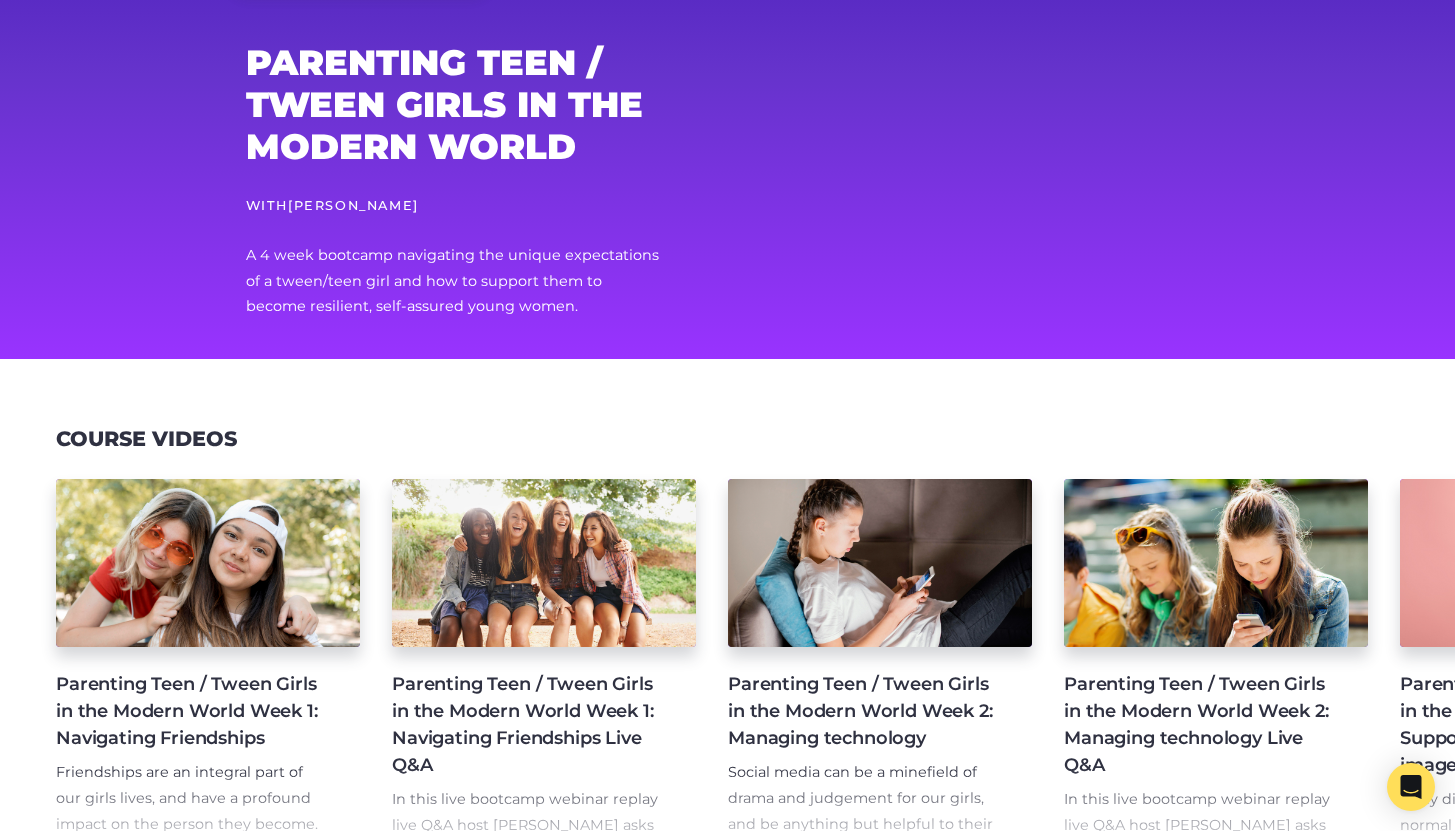 scroll, scrollTop: 0, scrollLeft: 0, axis: both 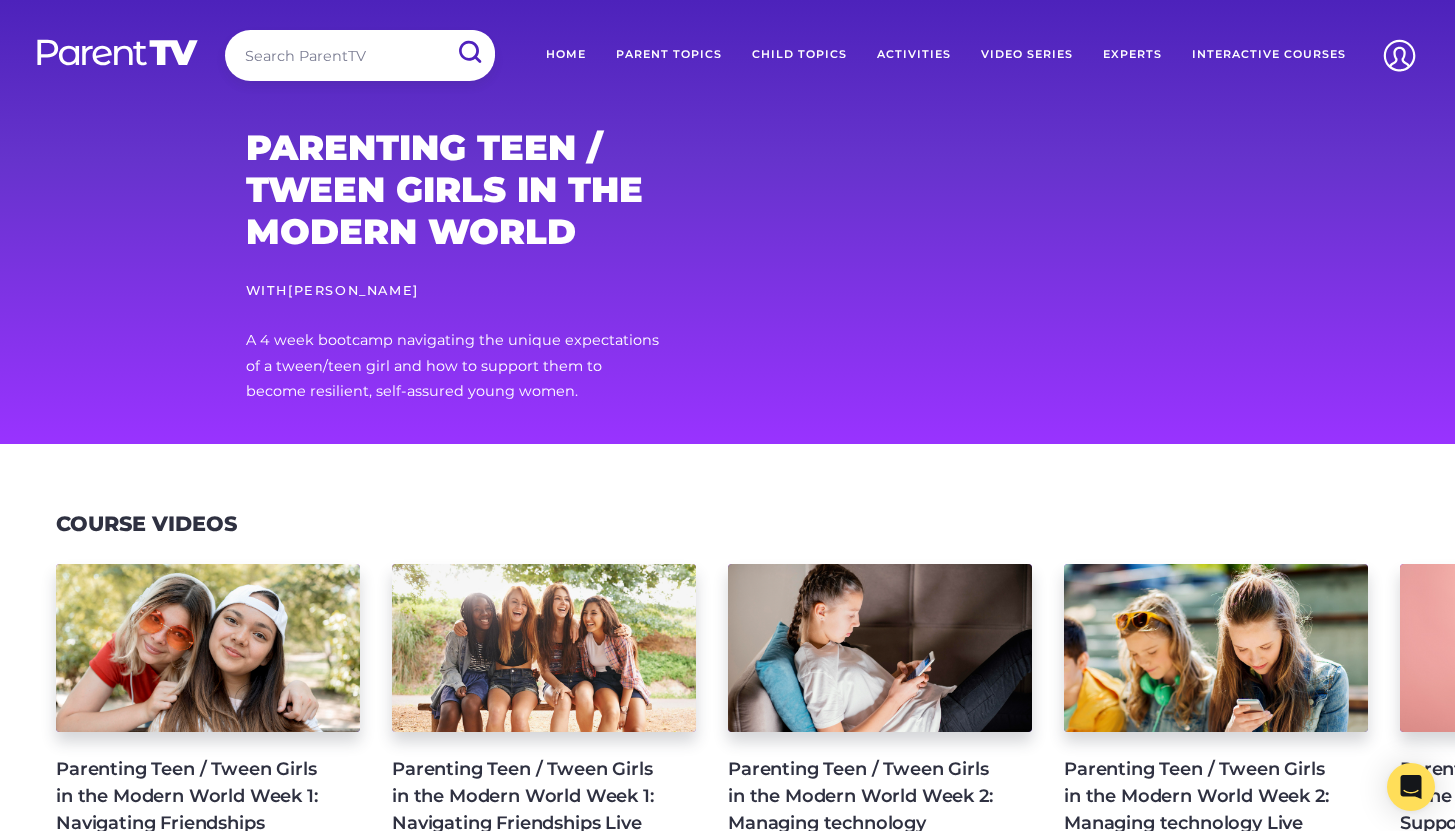 click on "Video Series" at bounding box center (1027, 55) 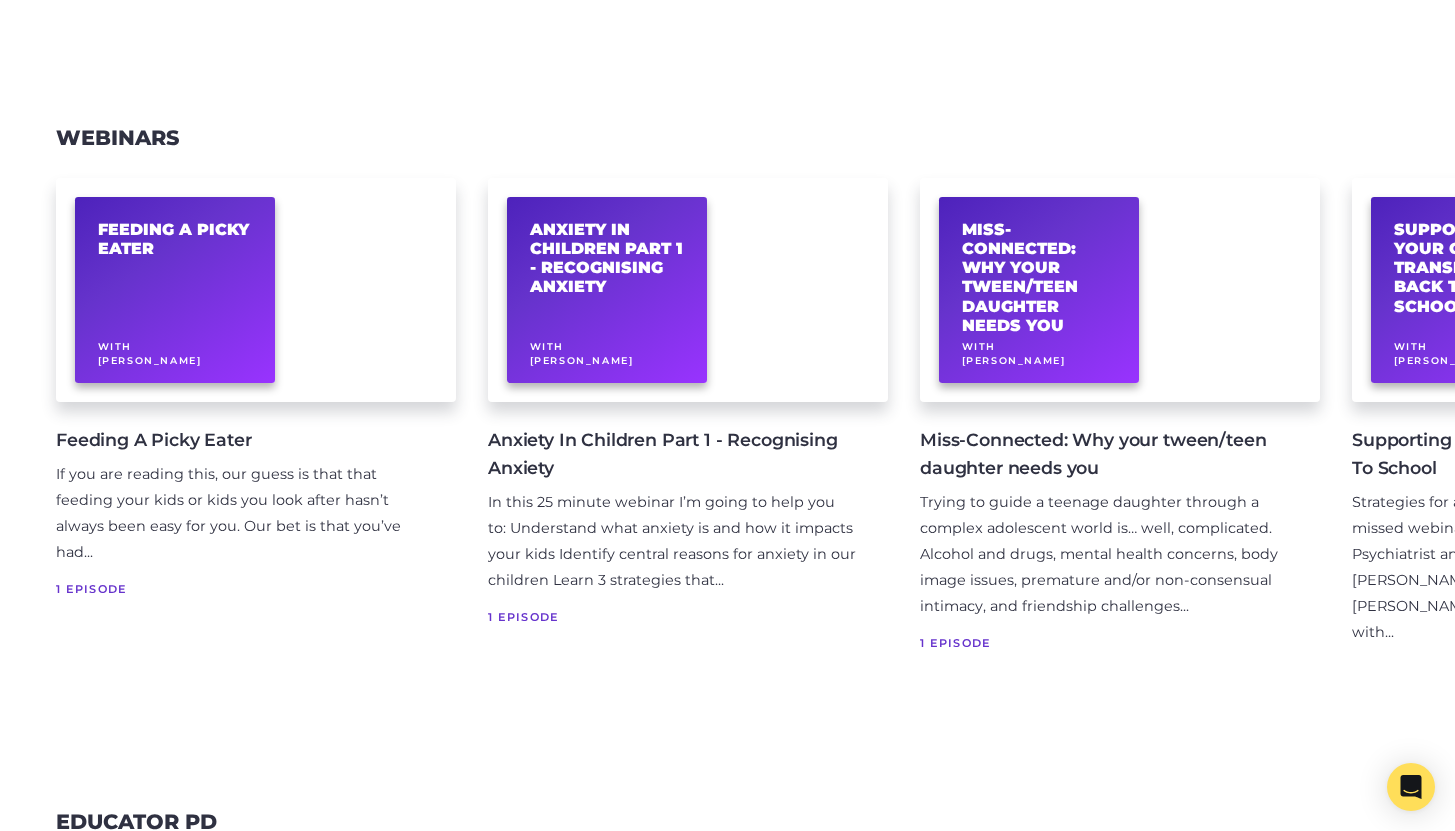 scroll, scrollTop: 2395, scrollLeft: 0, axis: vertical 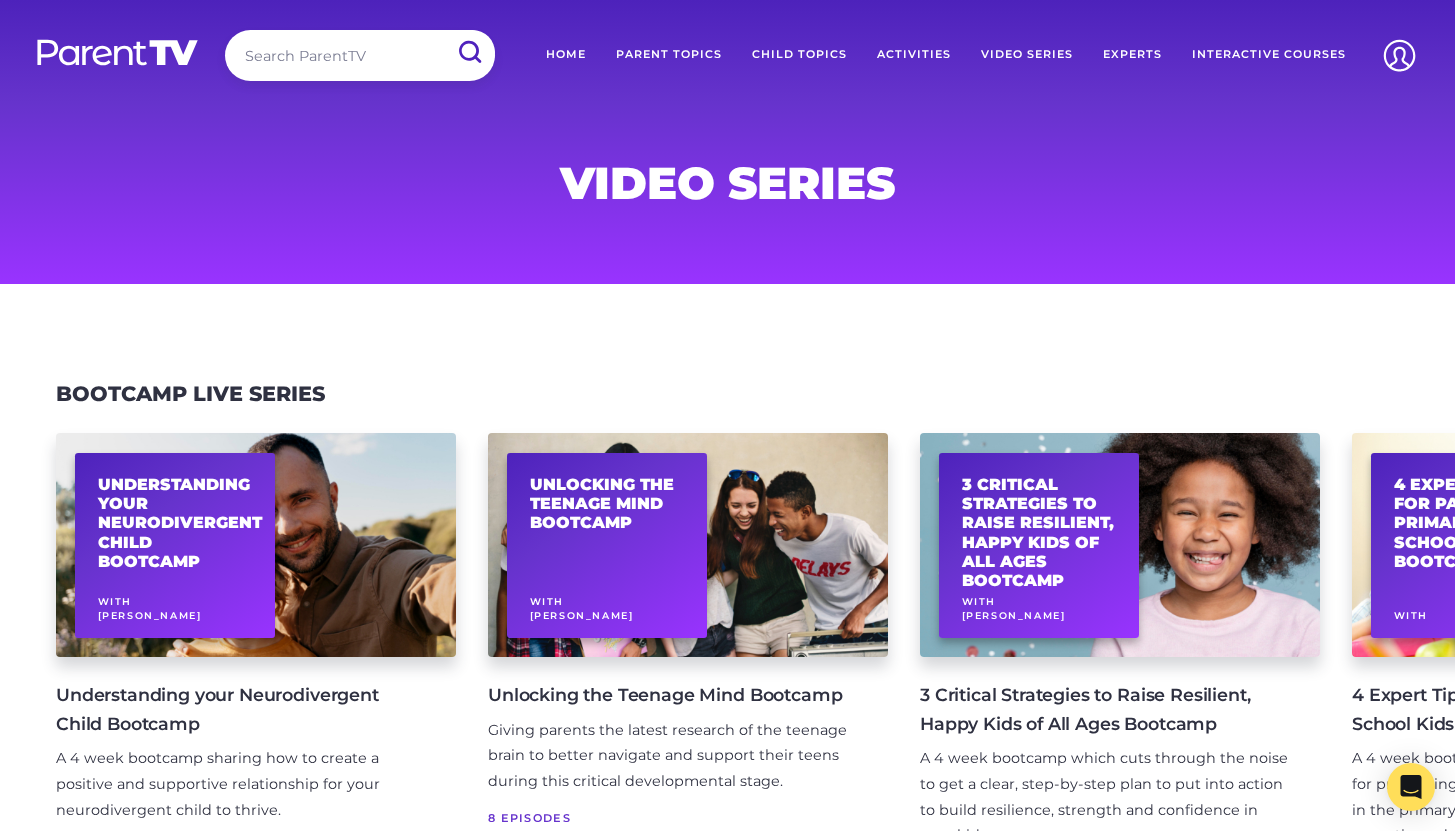 click on "Experts" at bounding box center (1132, 55) 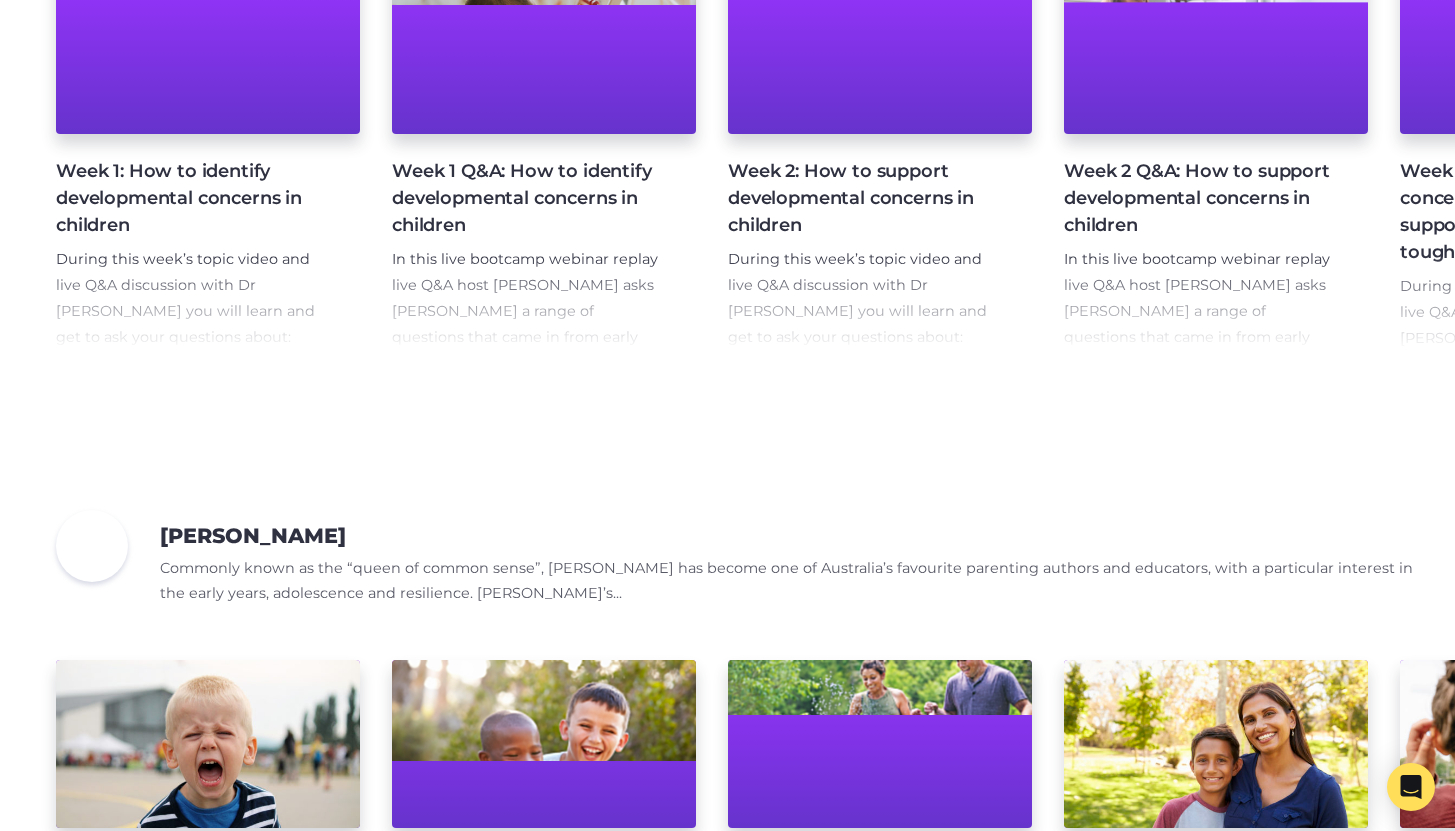 scroll, scrollTop: 2924, scrollLeft: 0, axis: vertical 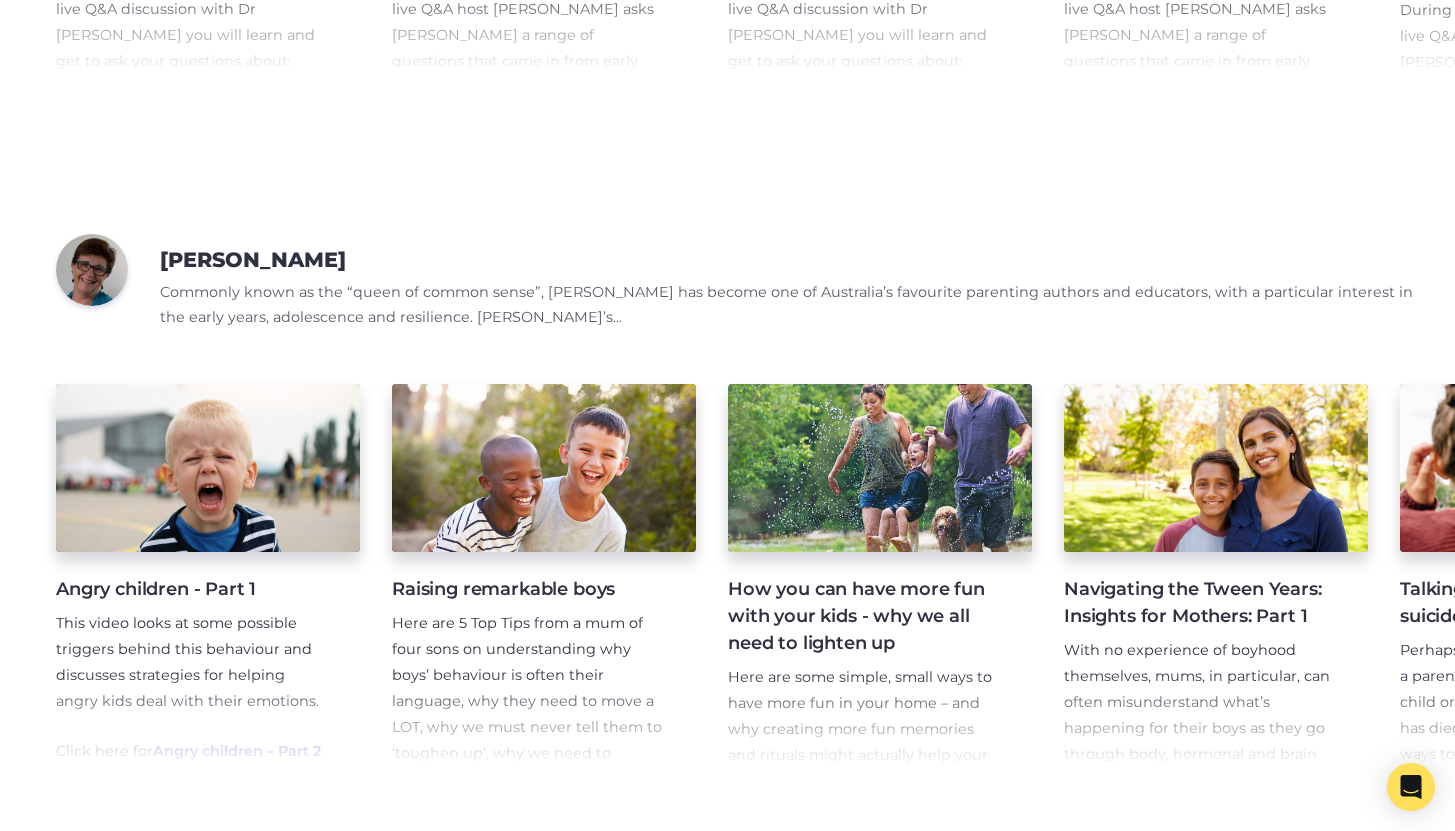 click on "[PERSON_NAME]" at bounding box center [253, 260] 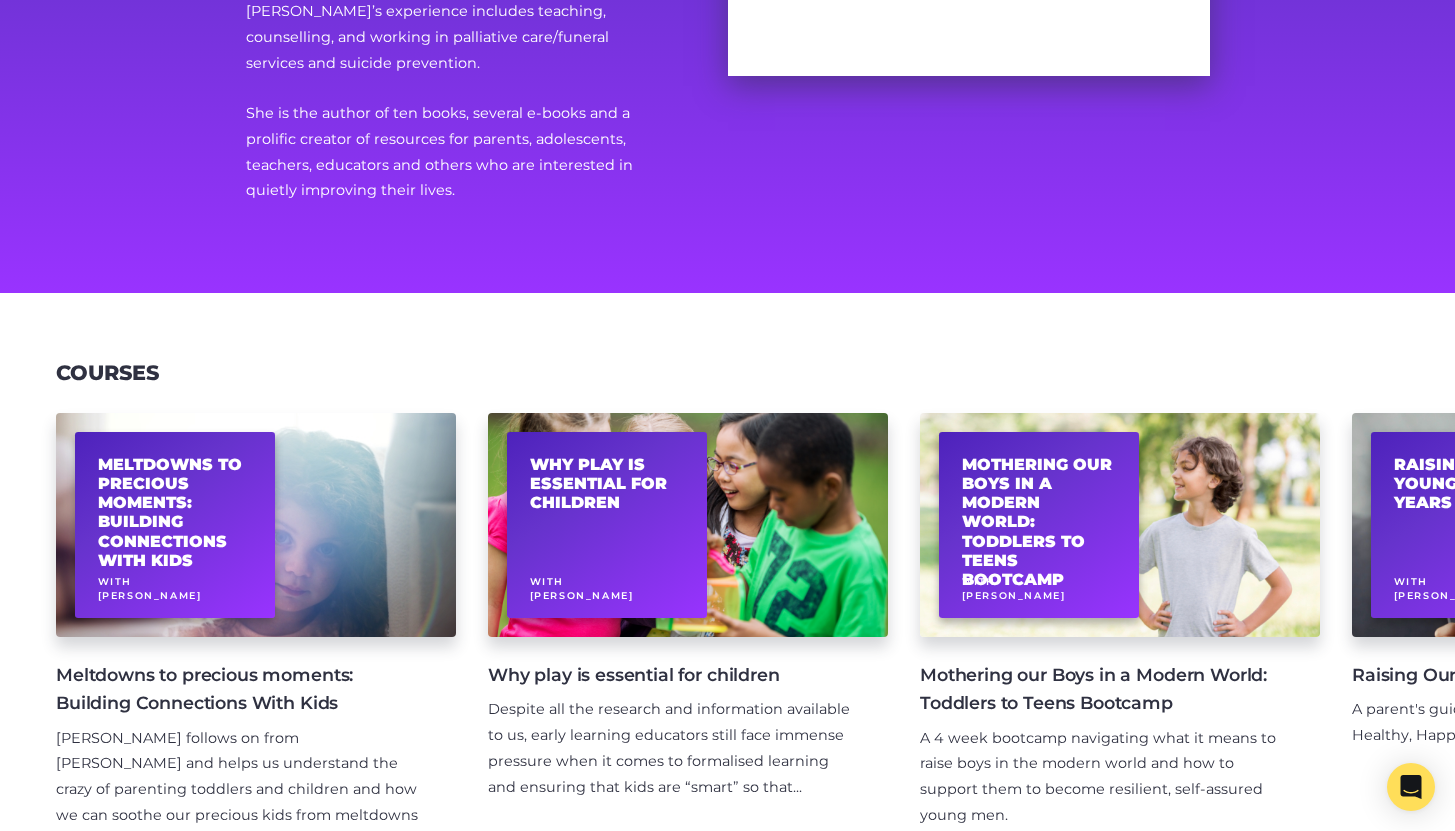 scroll, scrollTop: 427, scrollLeft: 0, axis: vertical 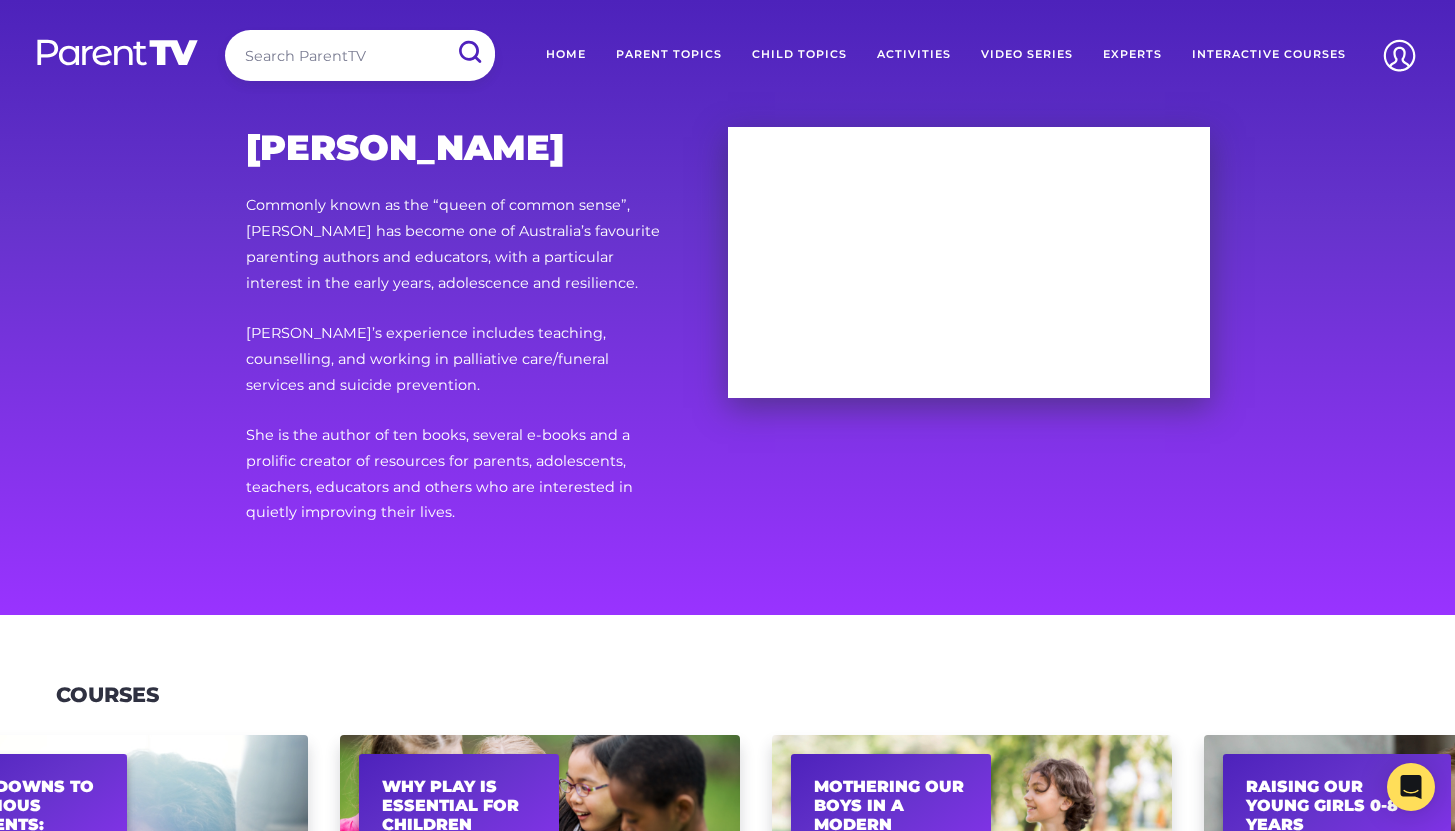 click on "Home" at bounding box center [566, 55] 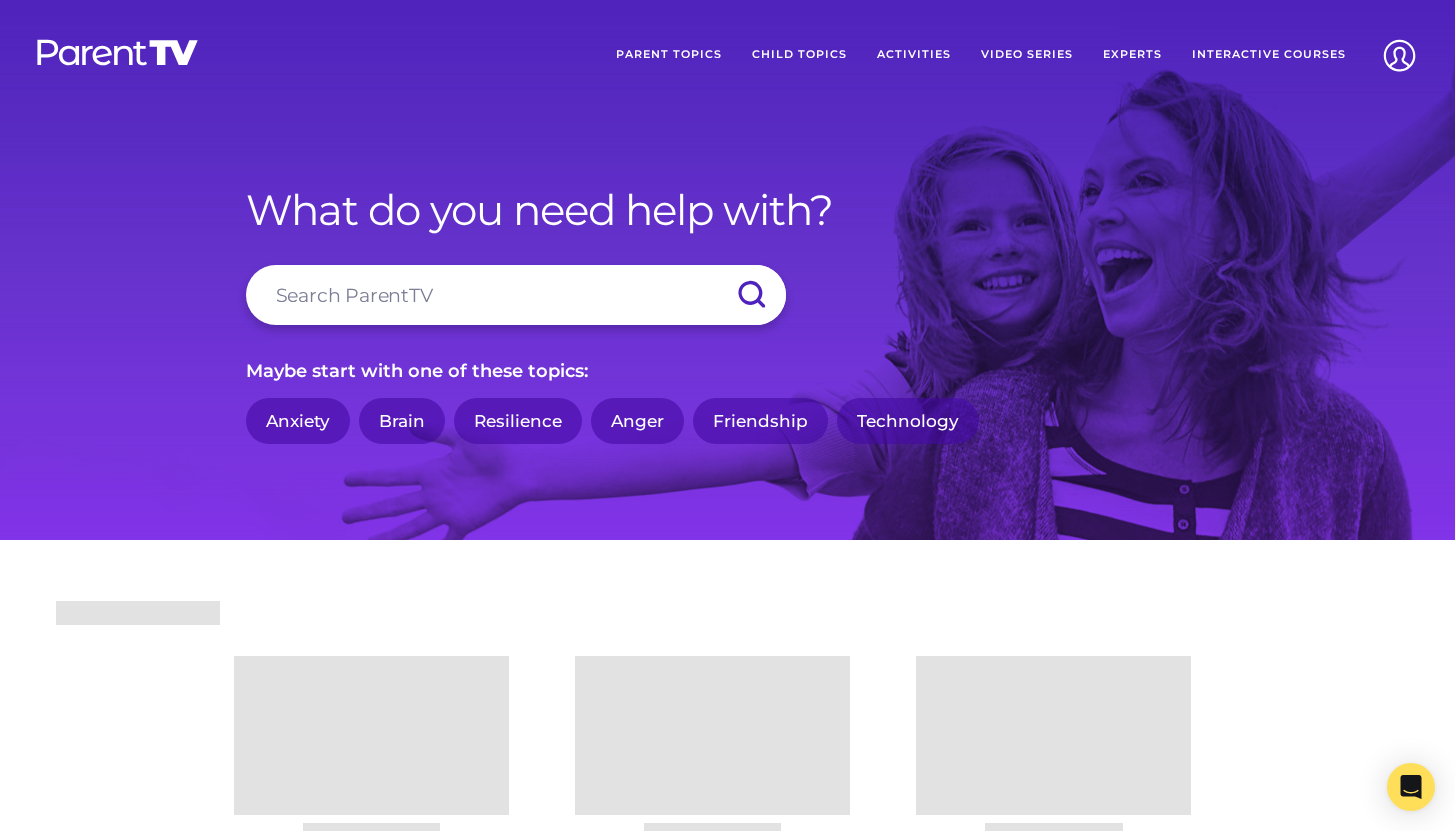 scroll, scrollTop: 0, scrollLeft: 0, axis: both 